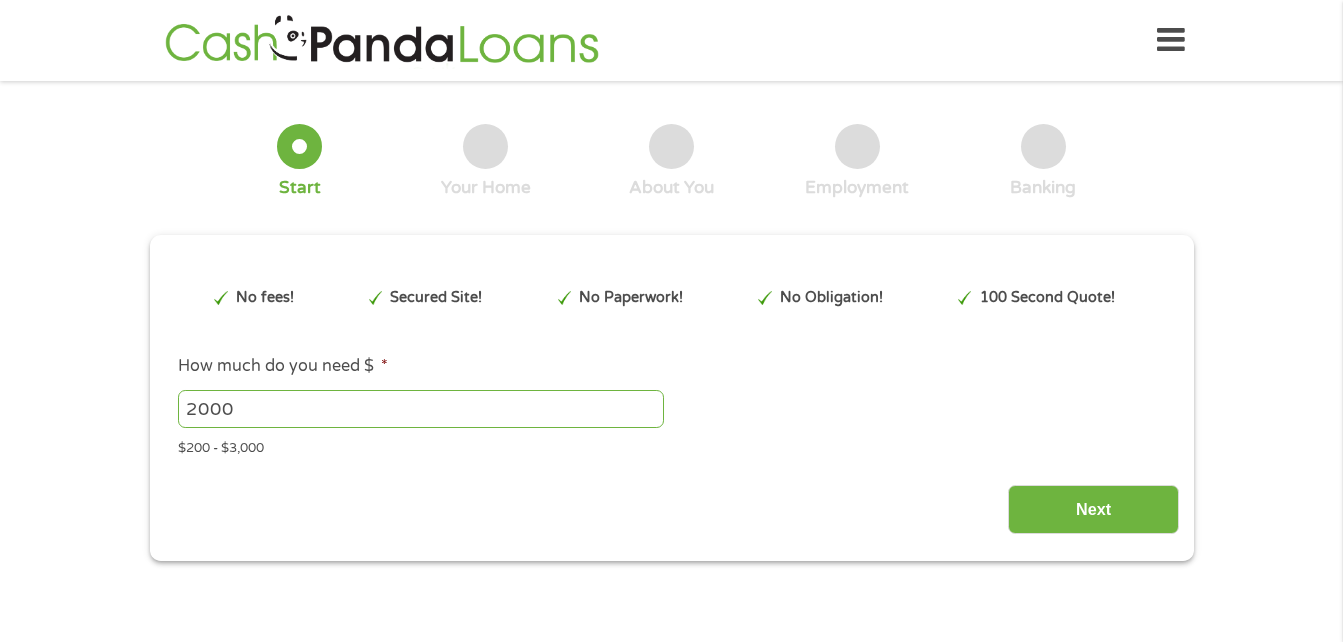 scroll, scrollTop: 0, scrollLeft: 0, axis: both 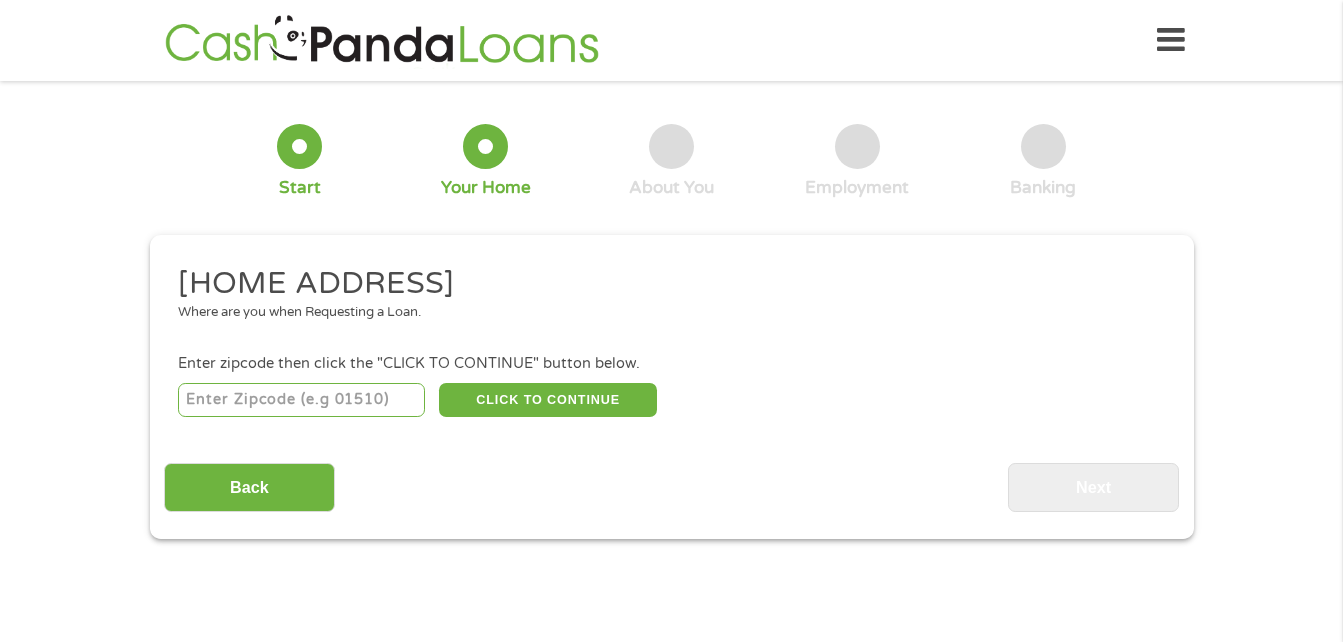 click at bounding box center (301, 400) 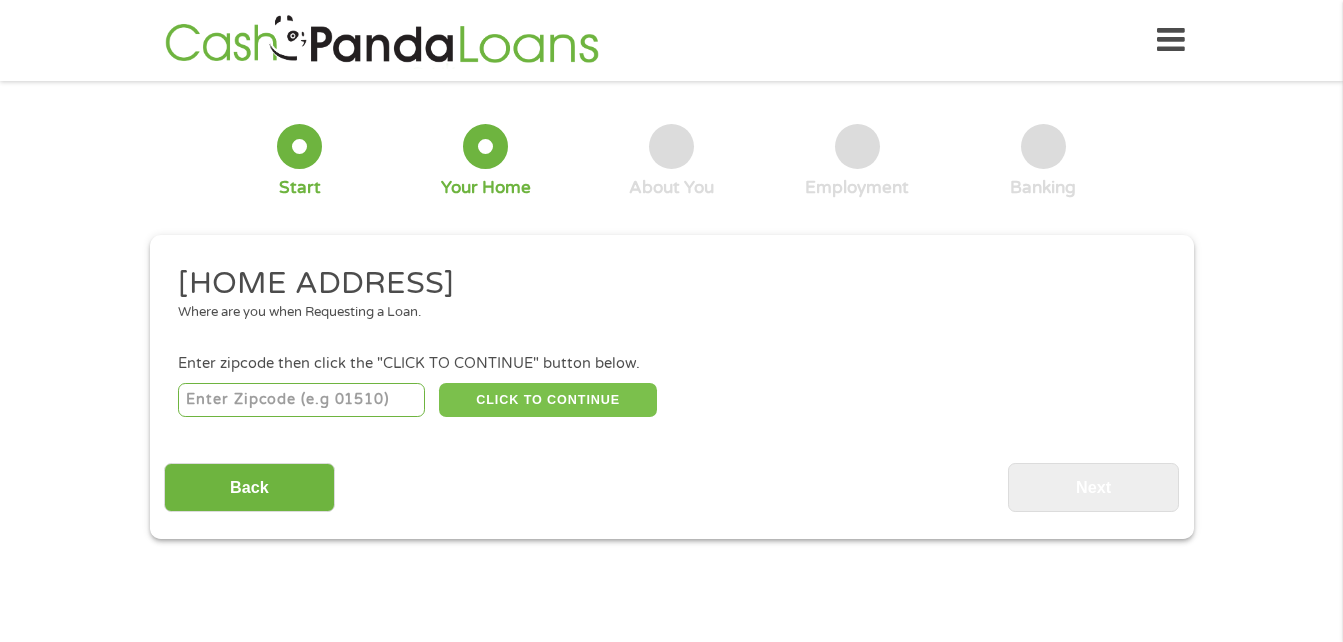 click on "CLICK TO CONTINUE" at bounding box center (548, 400) 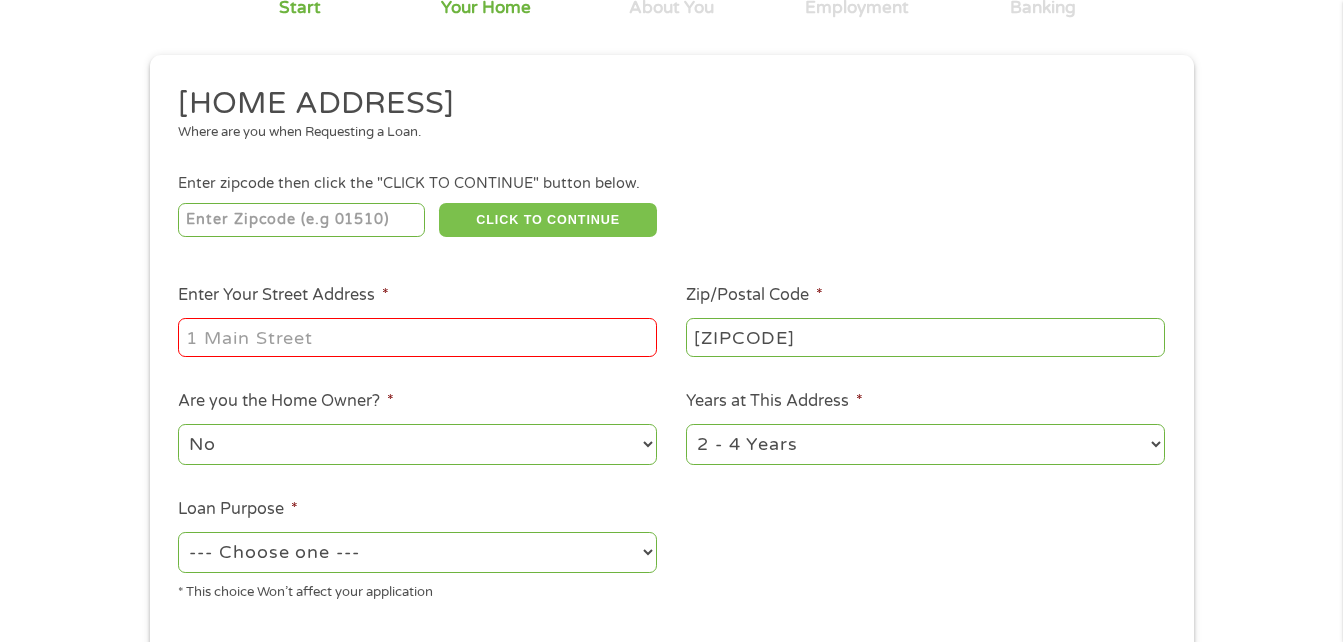 scroll, scrollTop: 200, scrollLeft: 0, axis: vertical 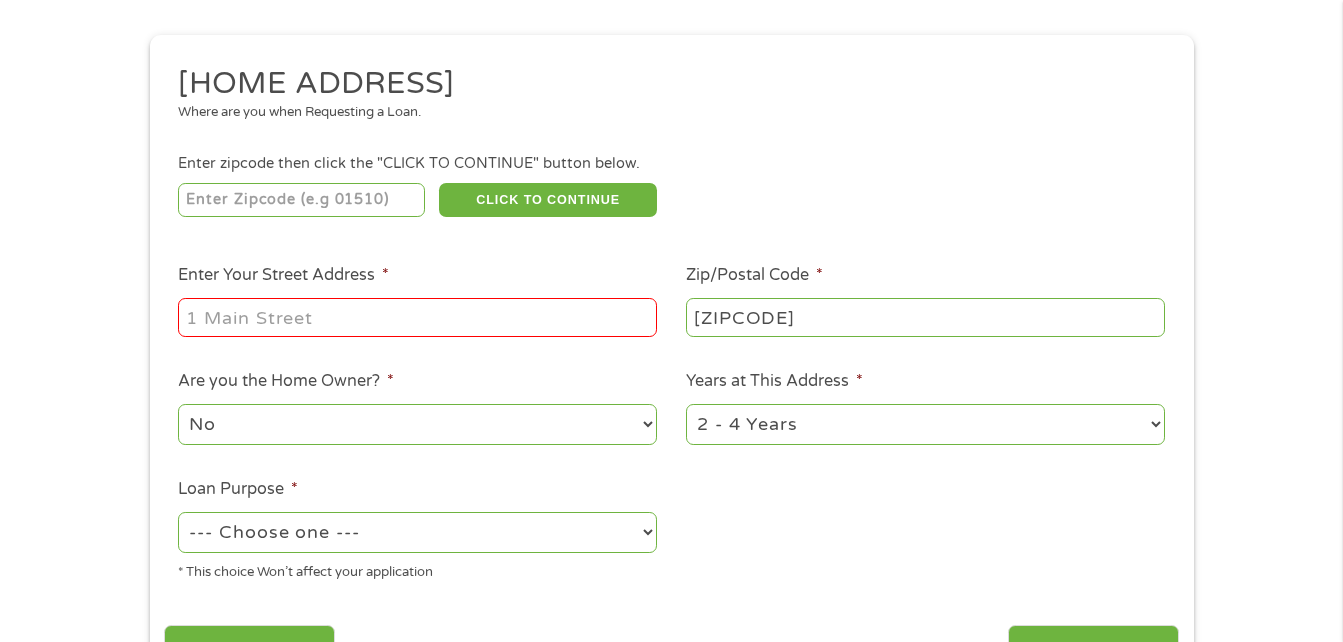 click on "Enter Your Street Address *" at bounding box center [417, 317] 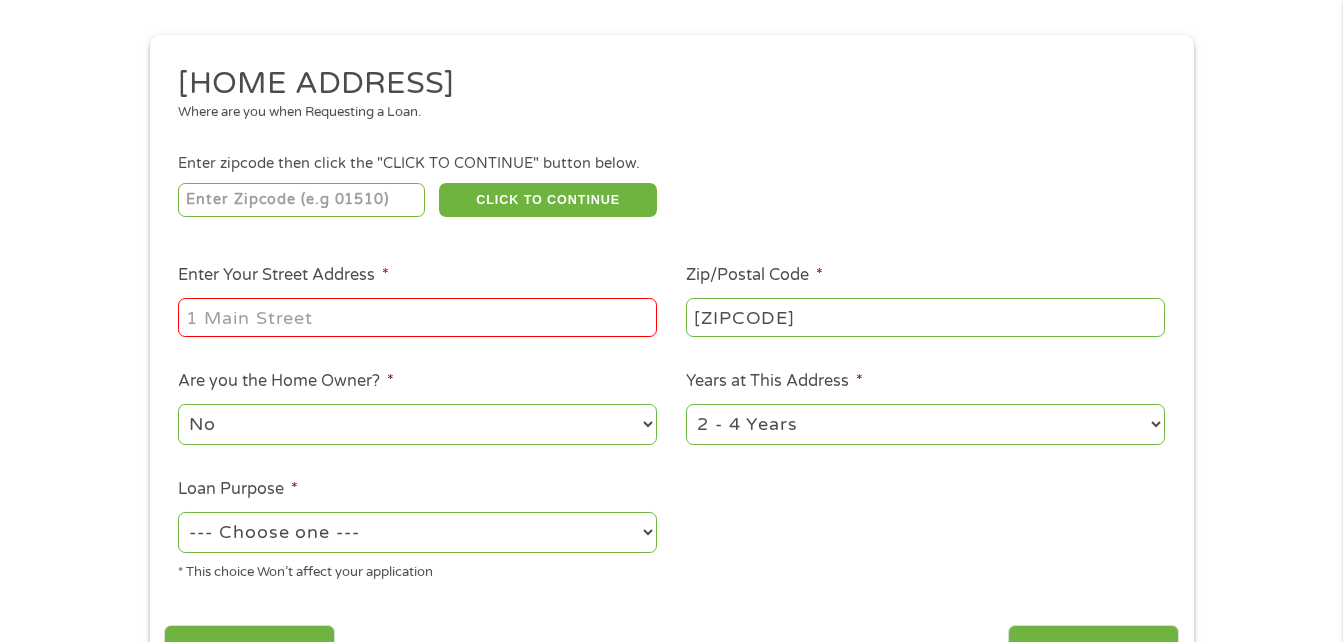 type on "[NUMBER] [STREET]," 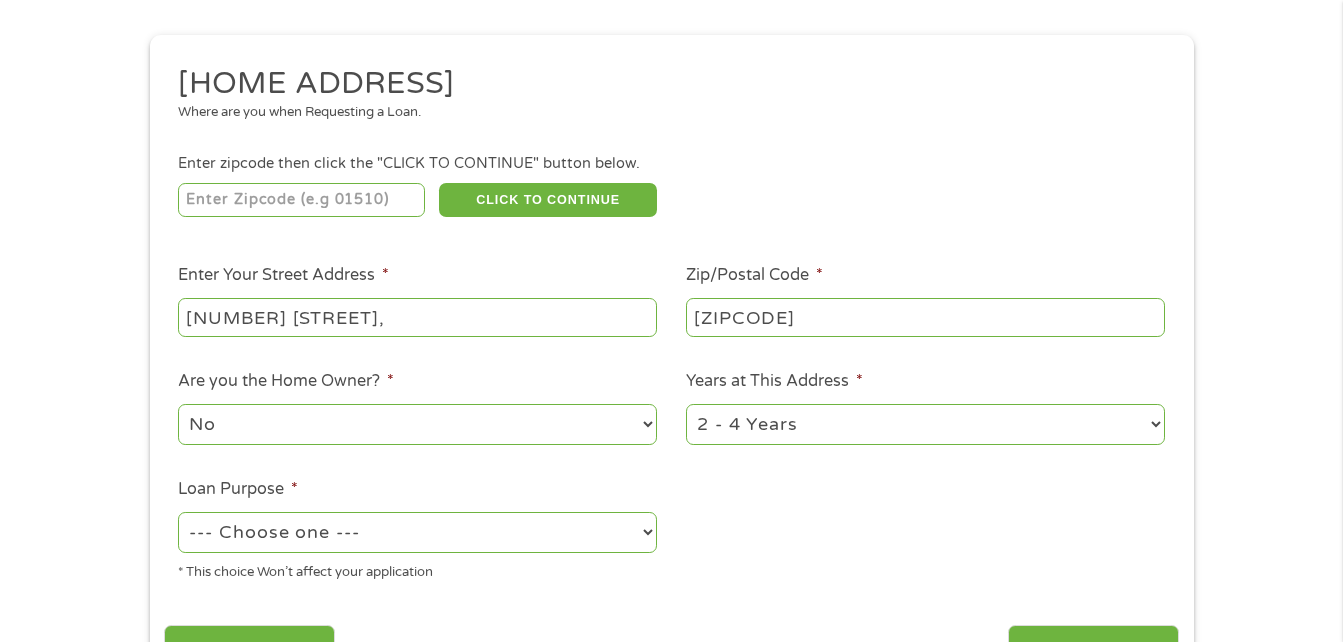 click on "--- Choose one --- Pay Bills Debt Consolidation Home Improvement Major Purchase Car Loan Short Term Cash Medical Expenses Other" at bounding box center [417, 532] 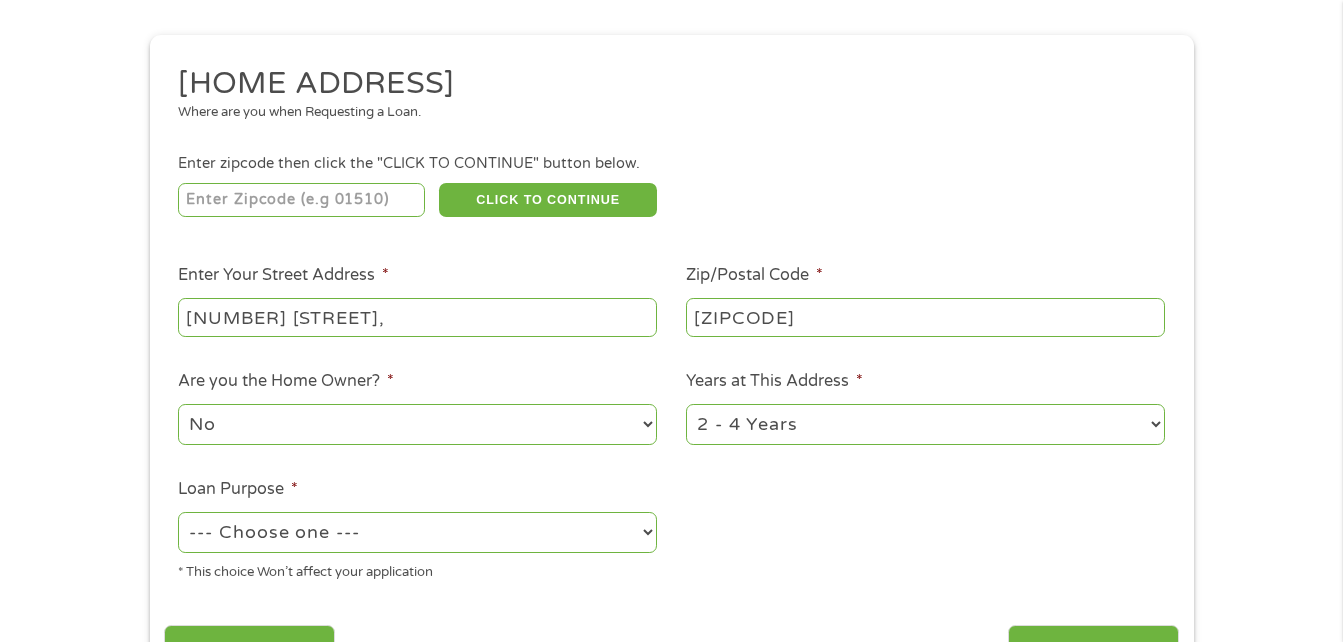 select on "majorpurchase" 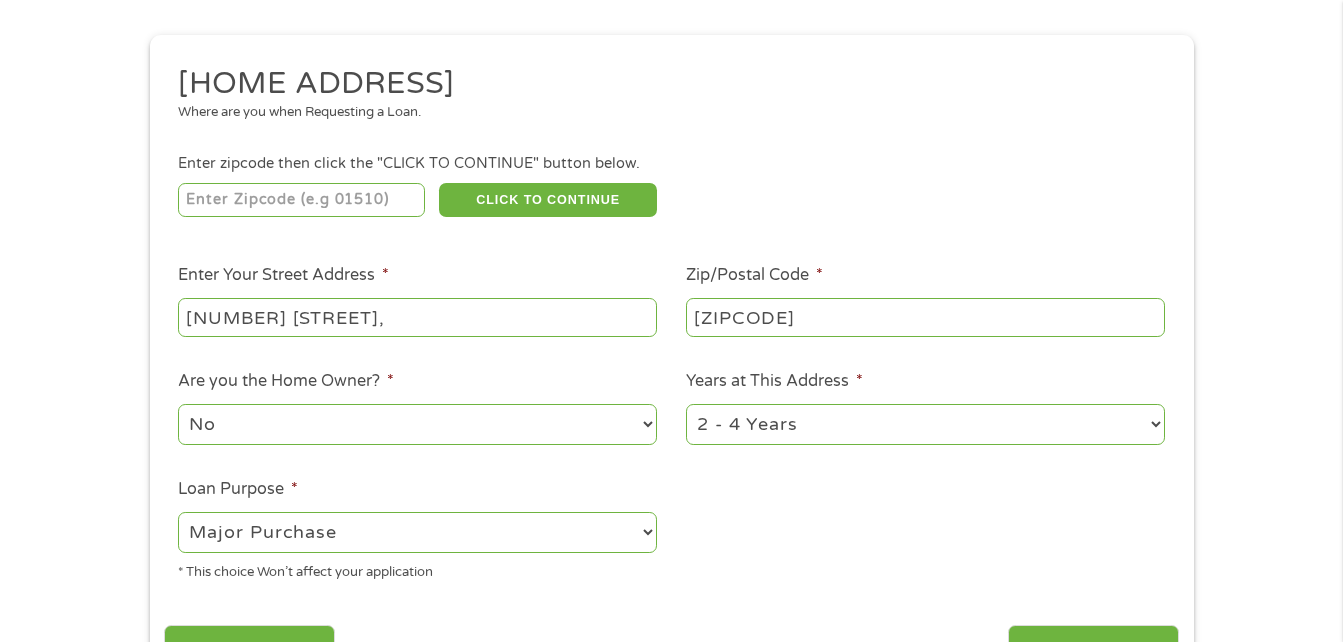 click on "--- Choose one --- Pay Bills Debt Consolidation Home Improvement Major Purchase Car Loan Short Term Cash Medical Expenses Other" at bounding box center (417, 532) 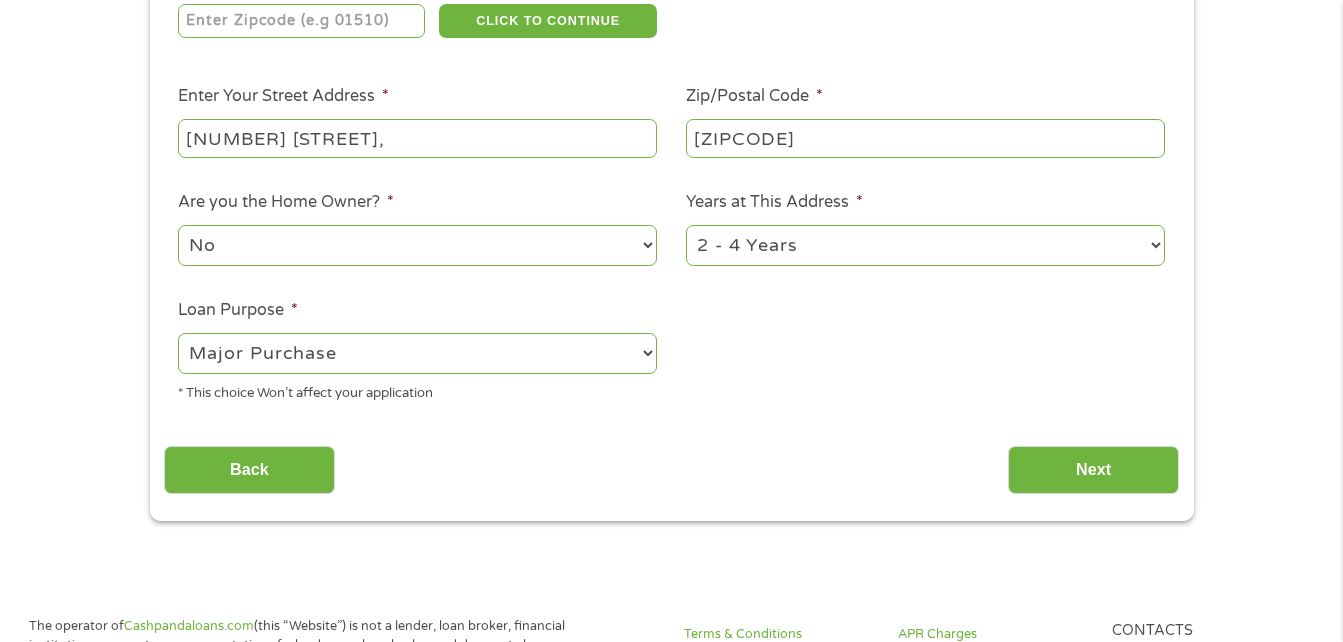 scroll, scrollTop: 400, scrollLeft: 0, axis: vertical 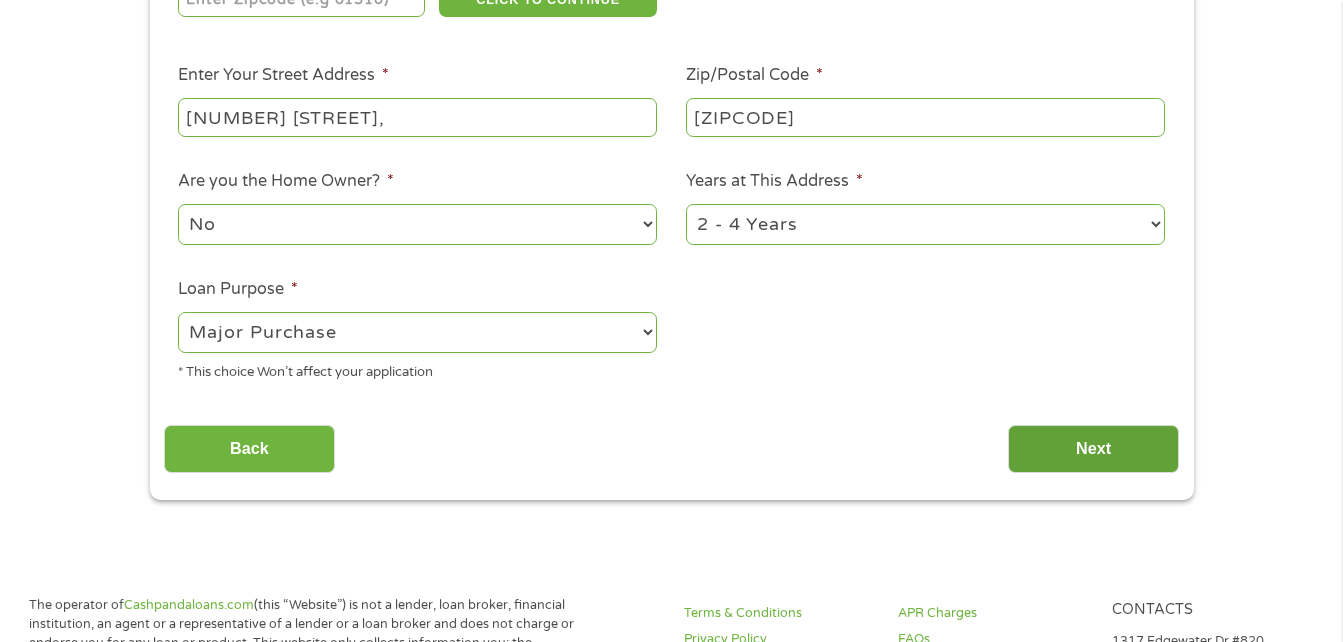 click on "Next" at bounding box center (1093, 449) 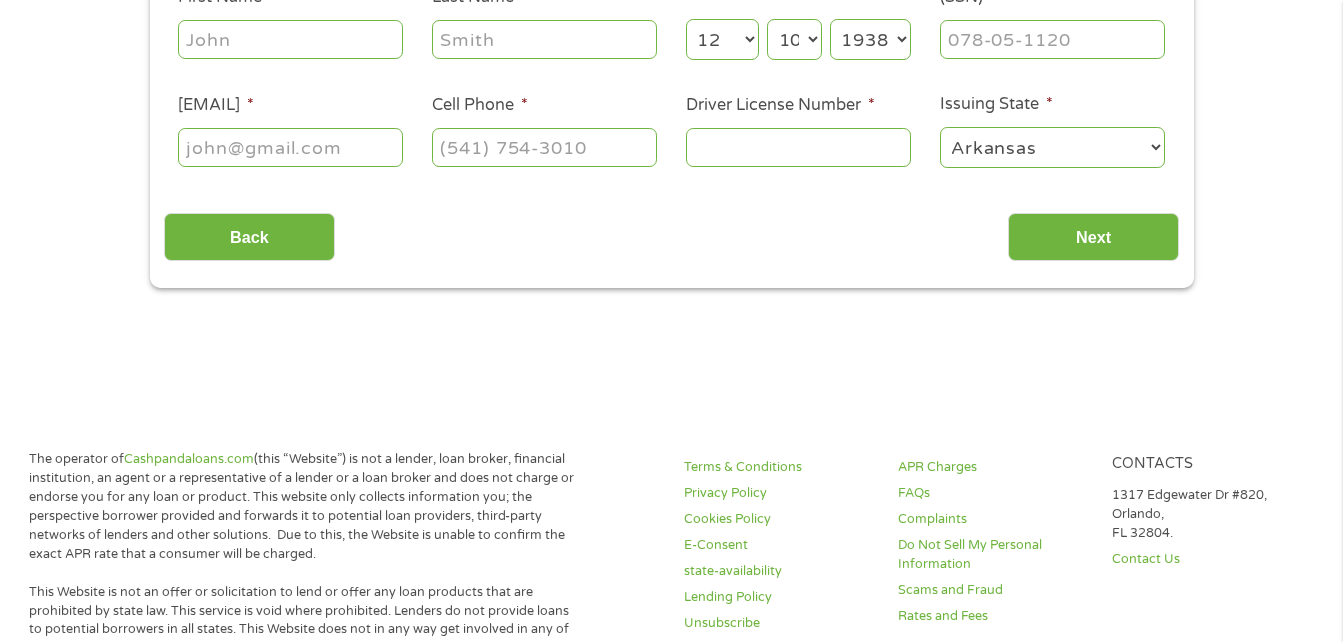scroll, scrollTop: 8, scrollLeft: 8, axis: both 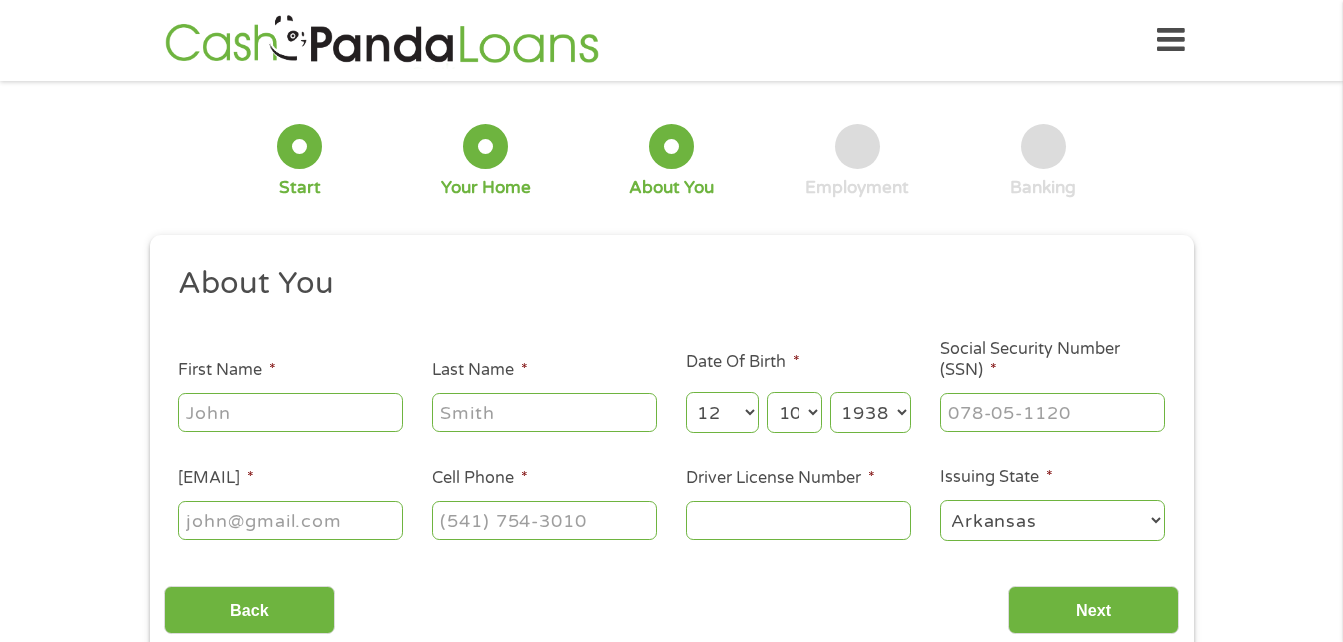 click on "First Name *" at bounding box center (290, 412) 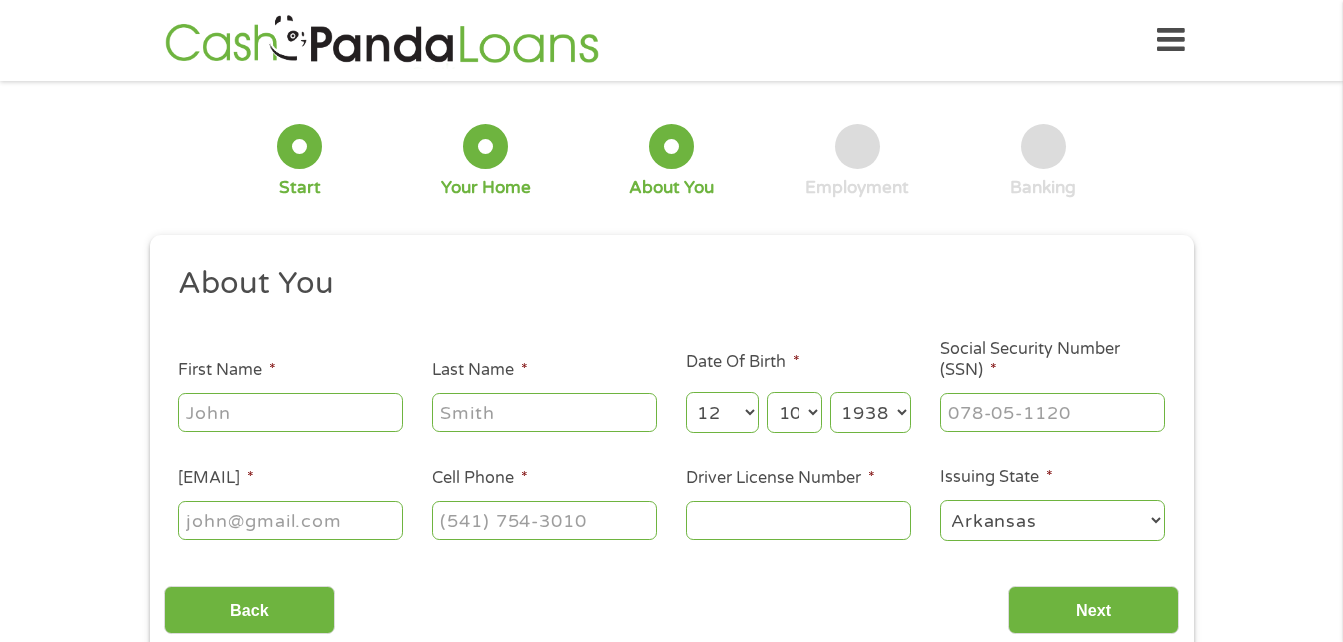 type on "[FIRST]" 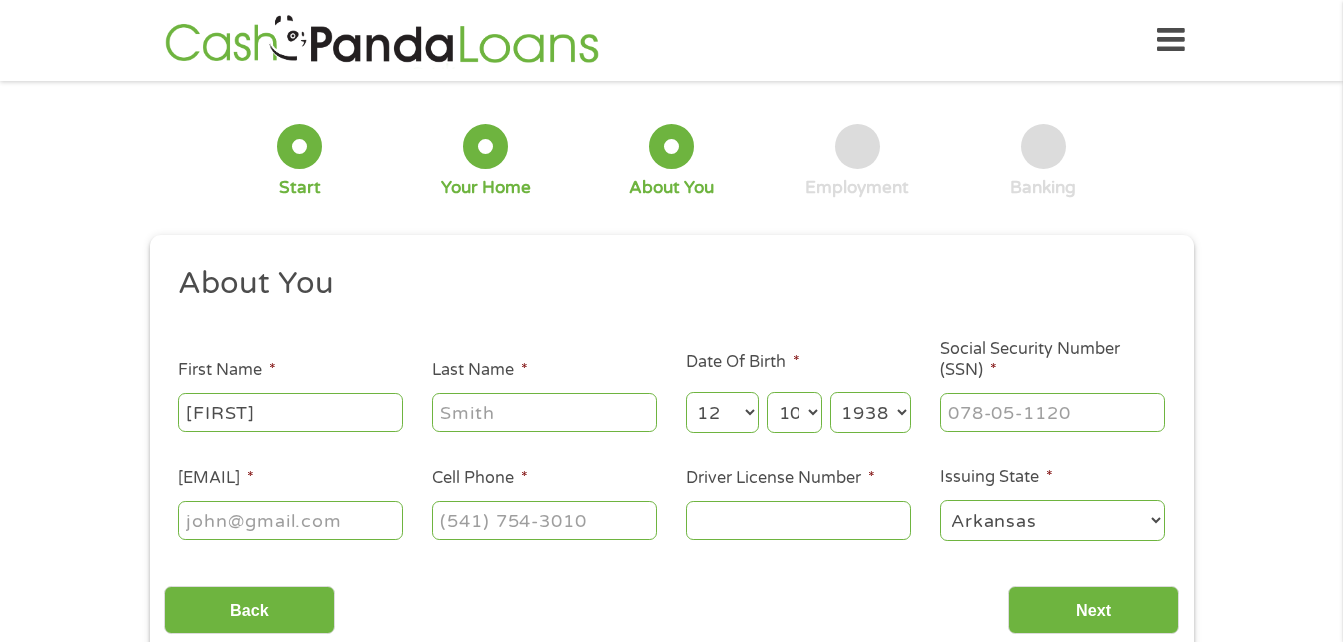 type on "[LAST]" 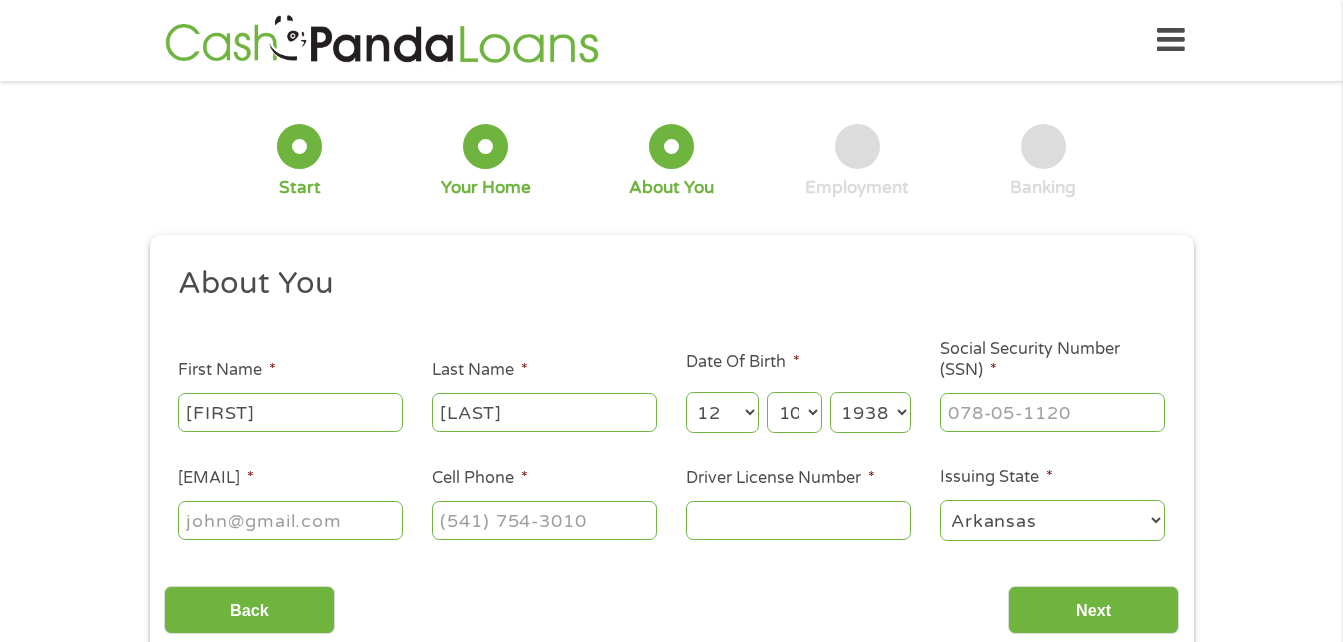 type on "[EMAIL]" 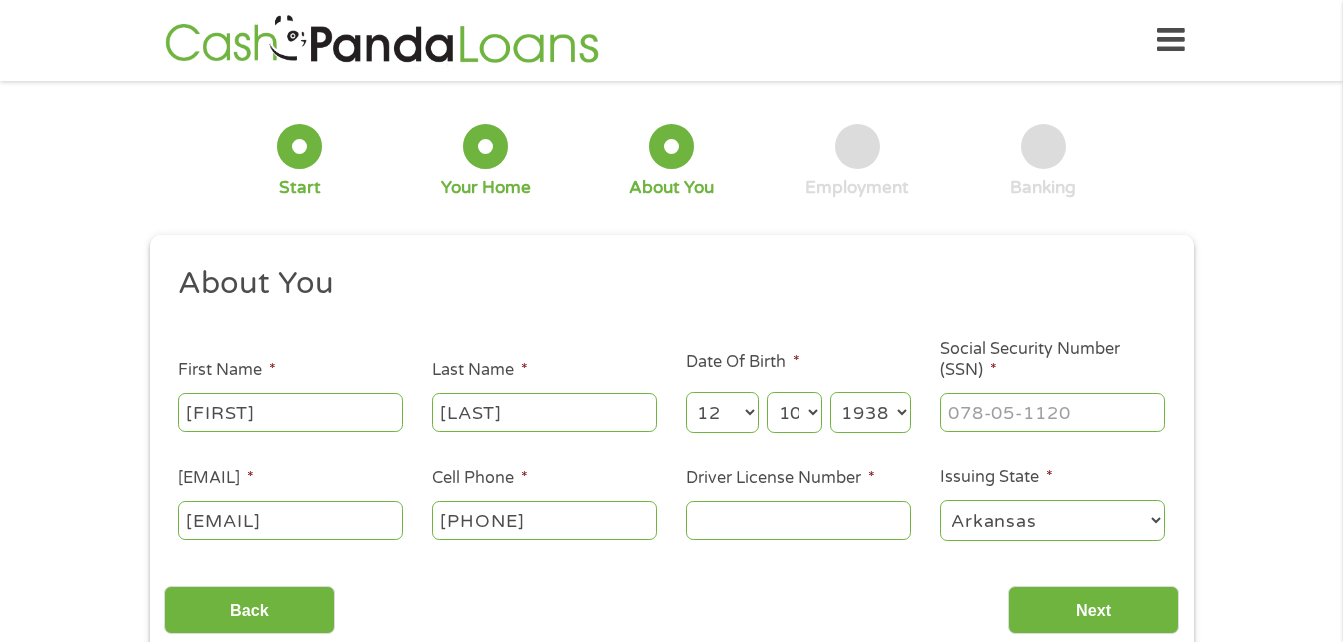 type on "[PHONE]" 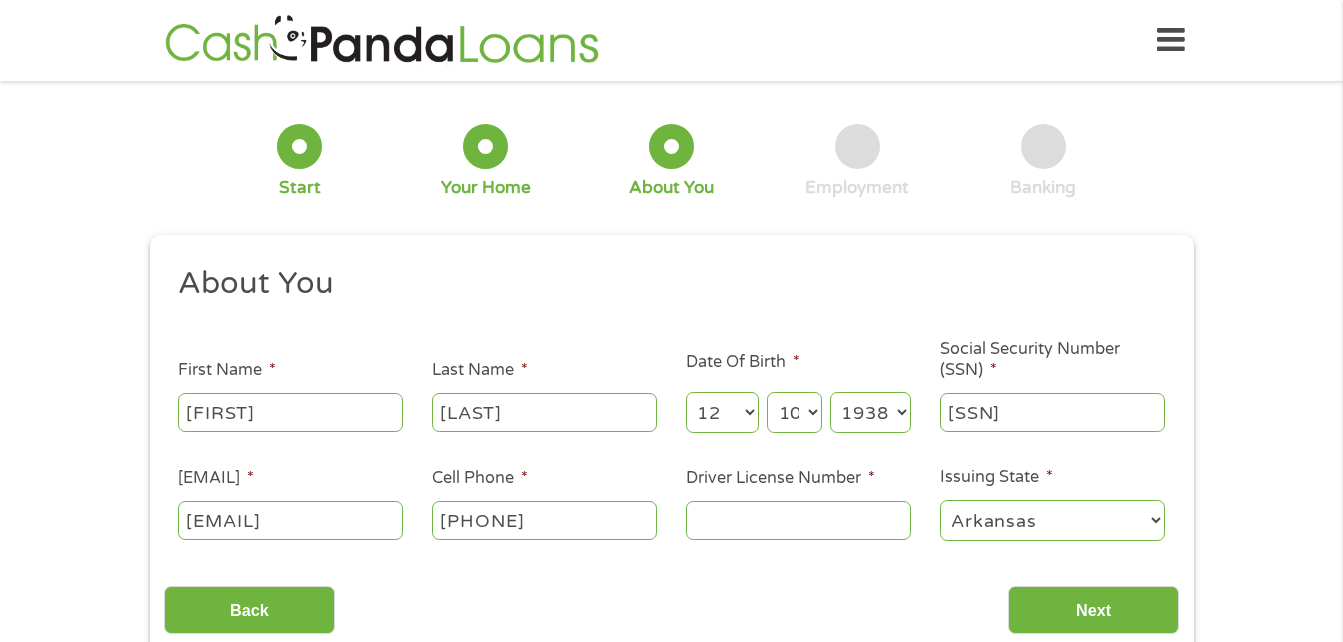 click on "[SSN]" at bounding box center (1052, 412) 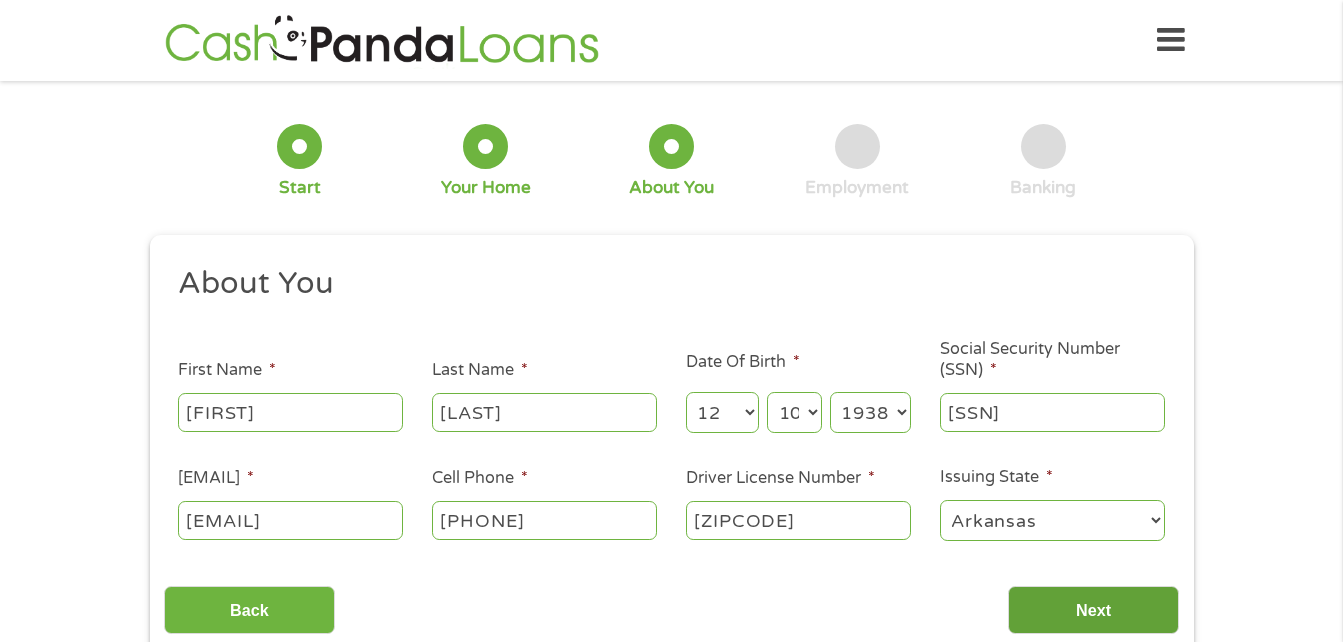 type on "[ZIPCODE]" 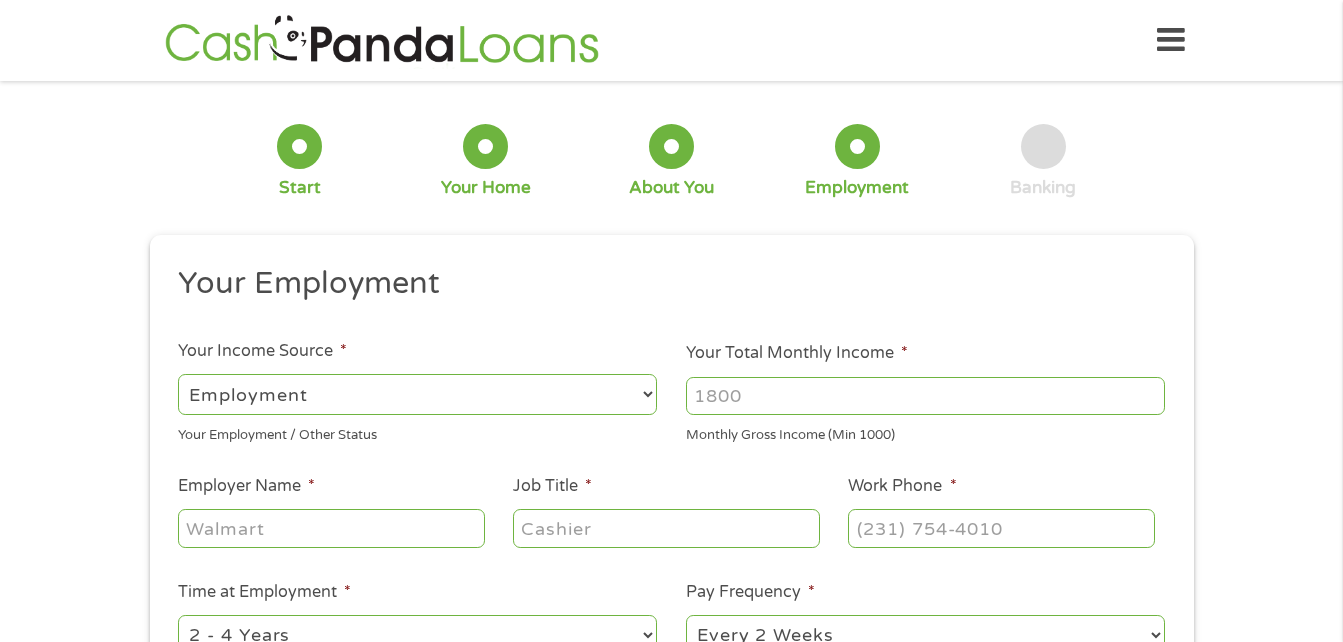 scroll, scrollTop: 8, scrollLeft: 8, axis: both 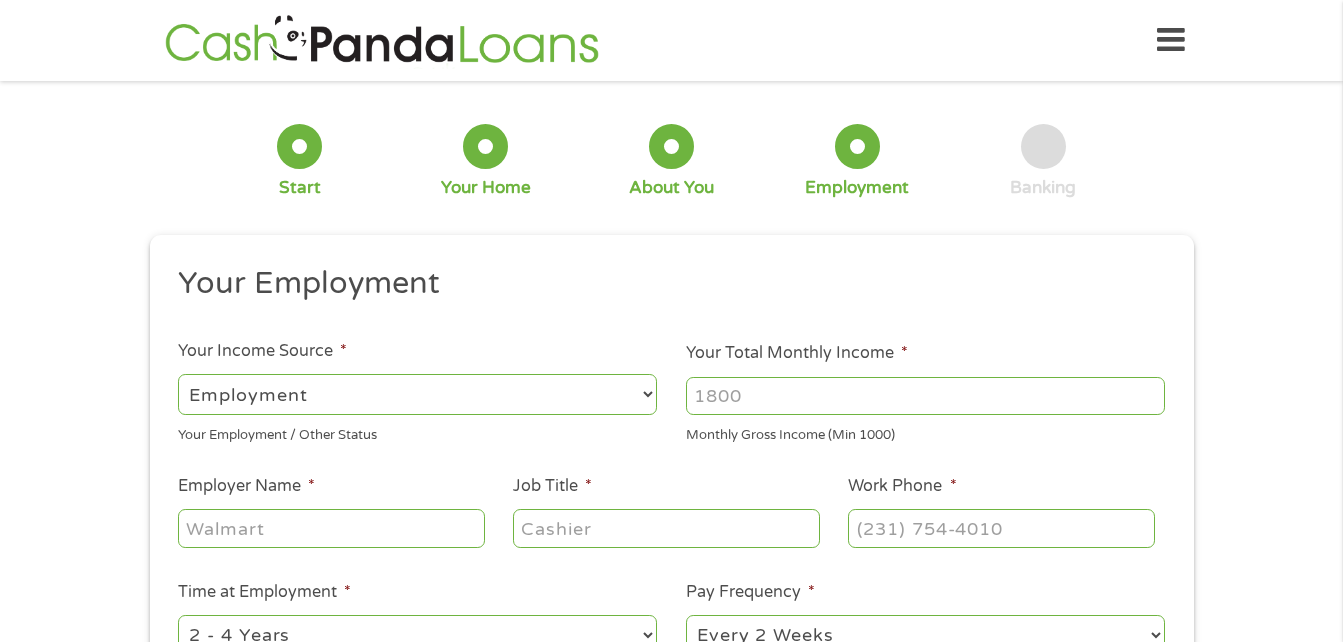 click on "--- Choose one --- Employment Self Employed Benefits" at bounding box center (417, 394) 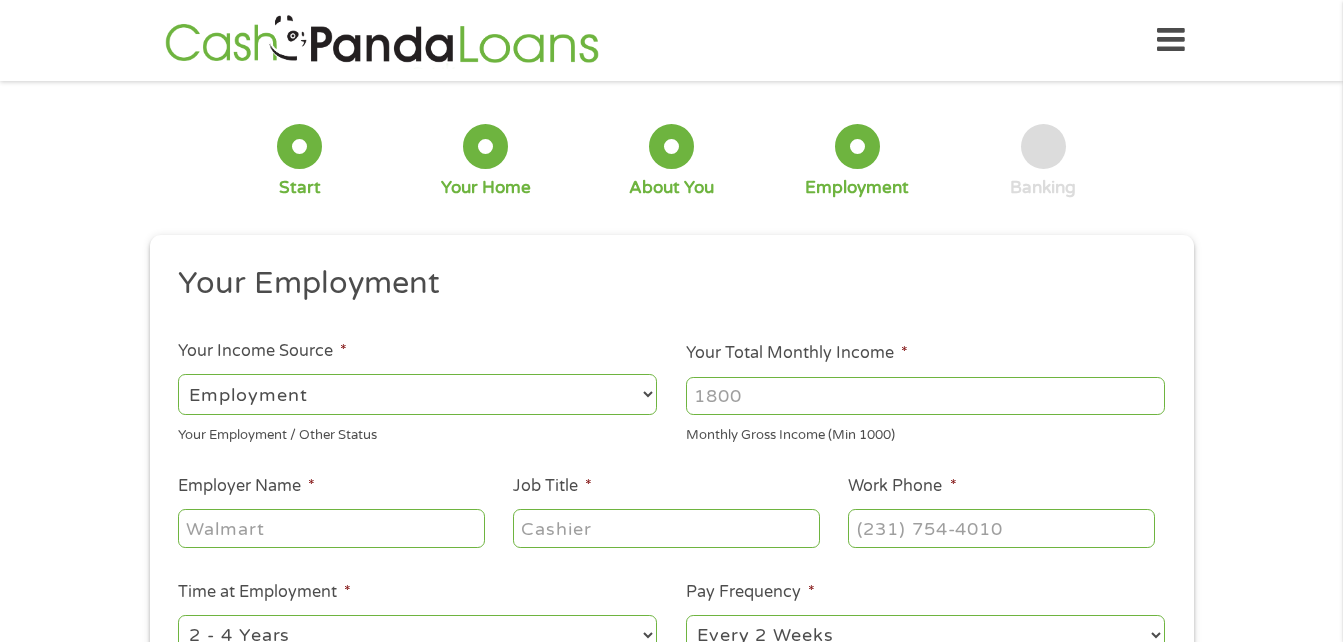 click on "--- Choose one --- Employment Self Employed Benefits" at bounding box center [417, 394] 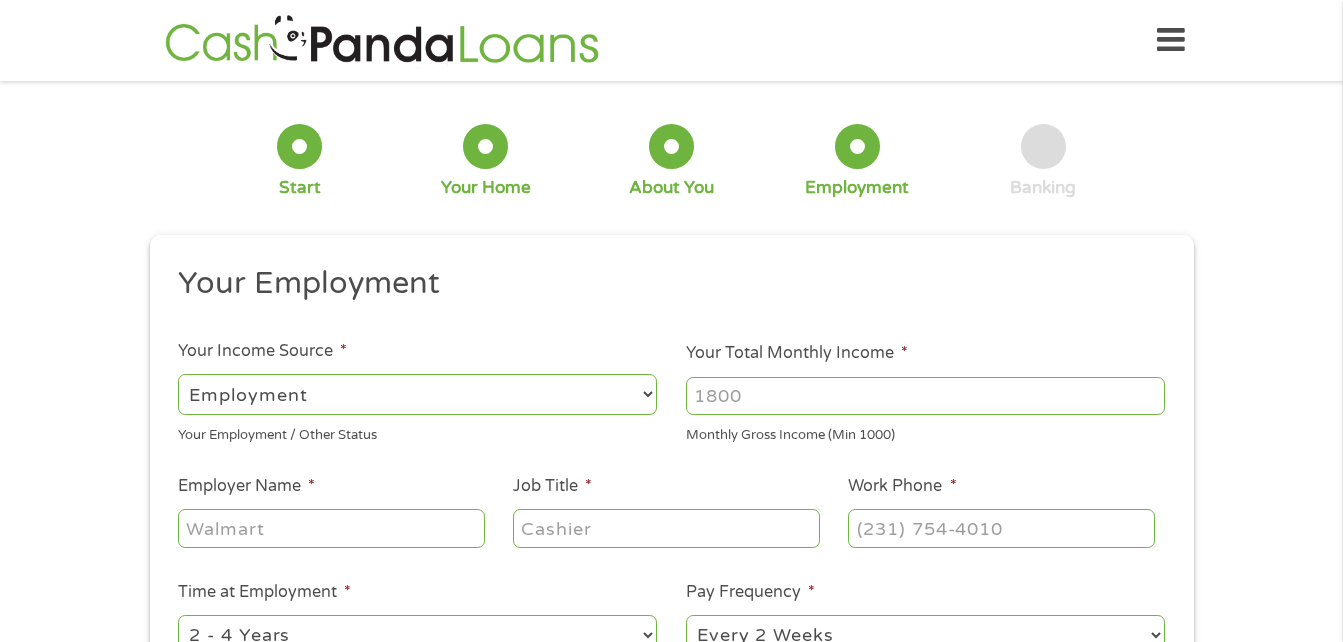 select on "benefits" 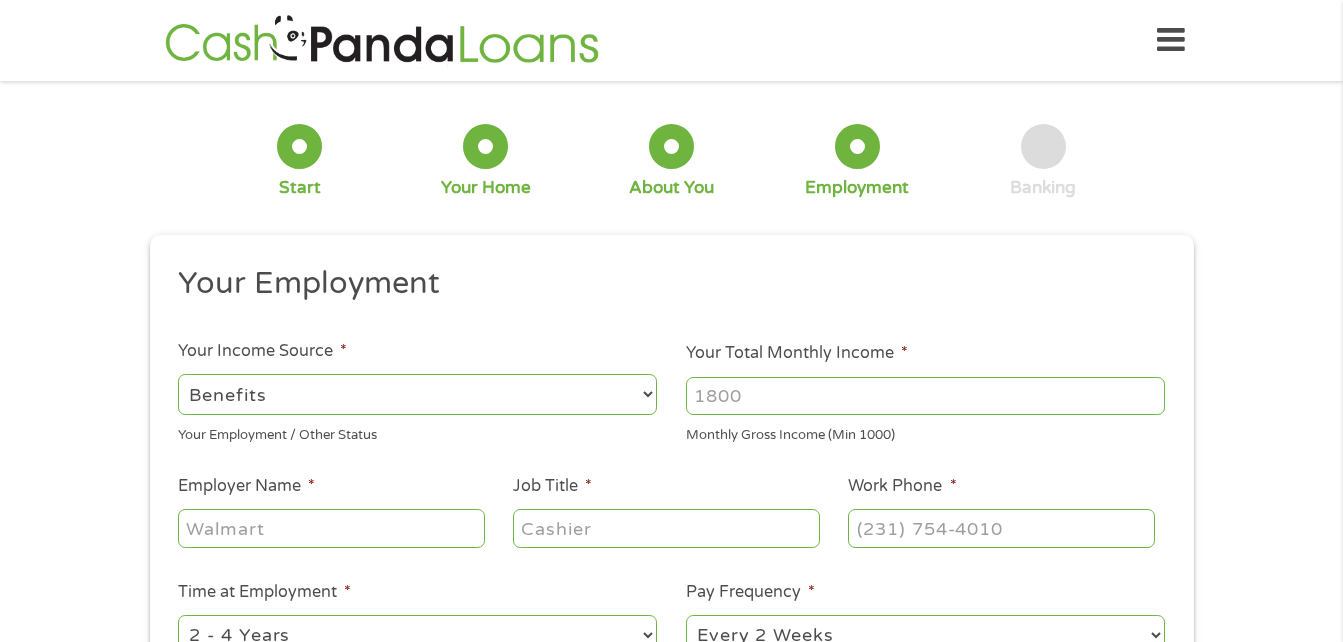 click on "--- Choose one --- Employment Self Employed Benefits" at bounding box center [417, 394] 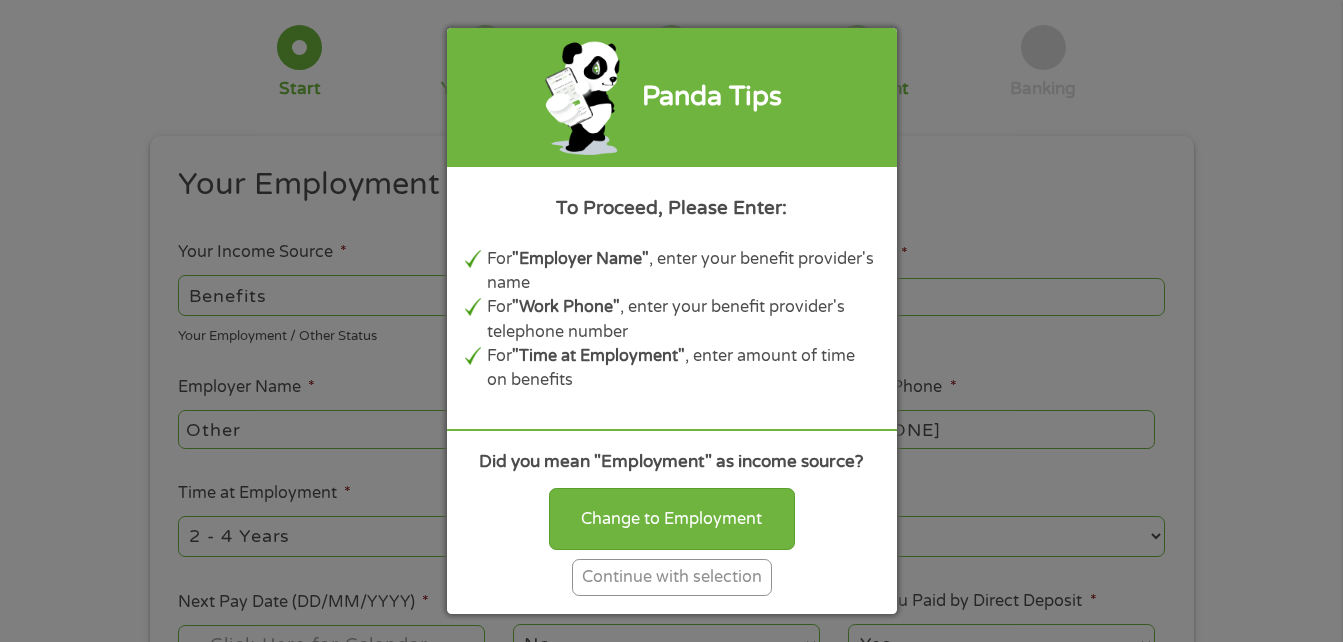 scroll, scrollTop: 100, scrollLeft: 0, axis: vertical 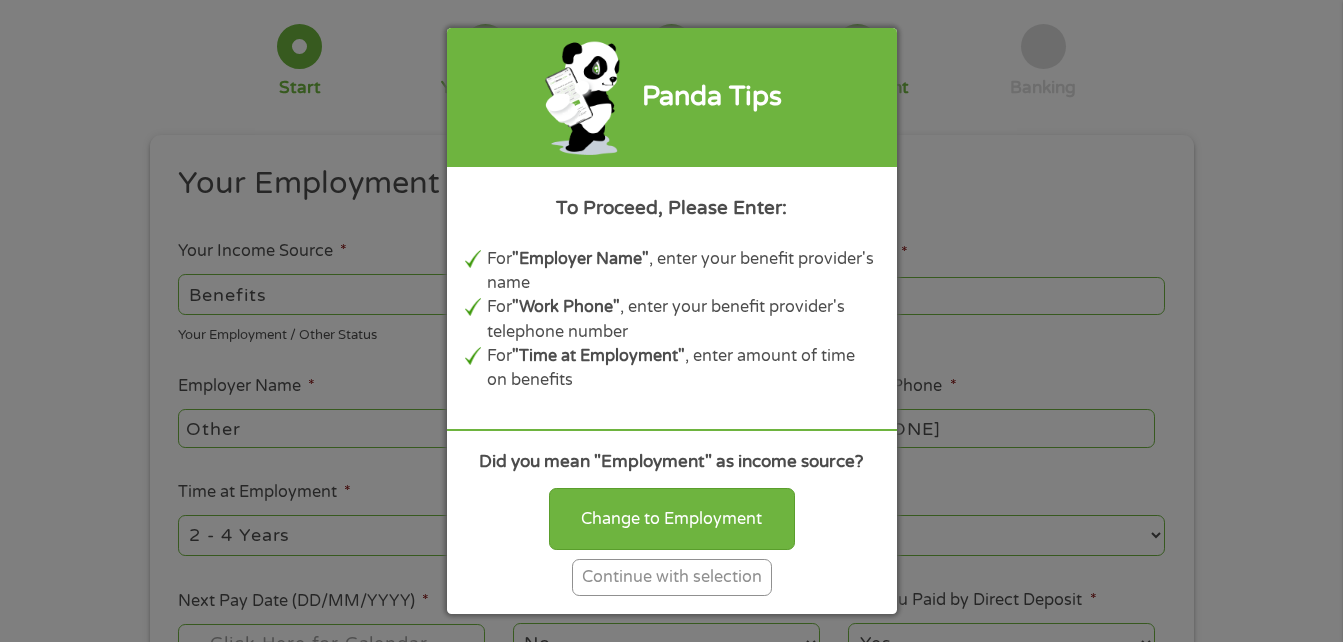 click on "Continue with selection" at bounding box center (672, 577) 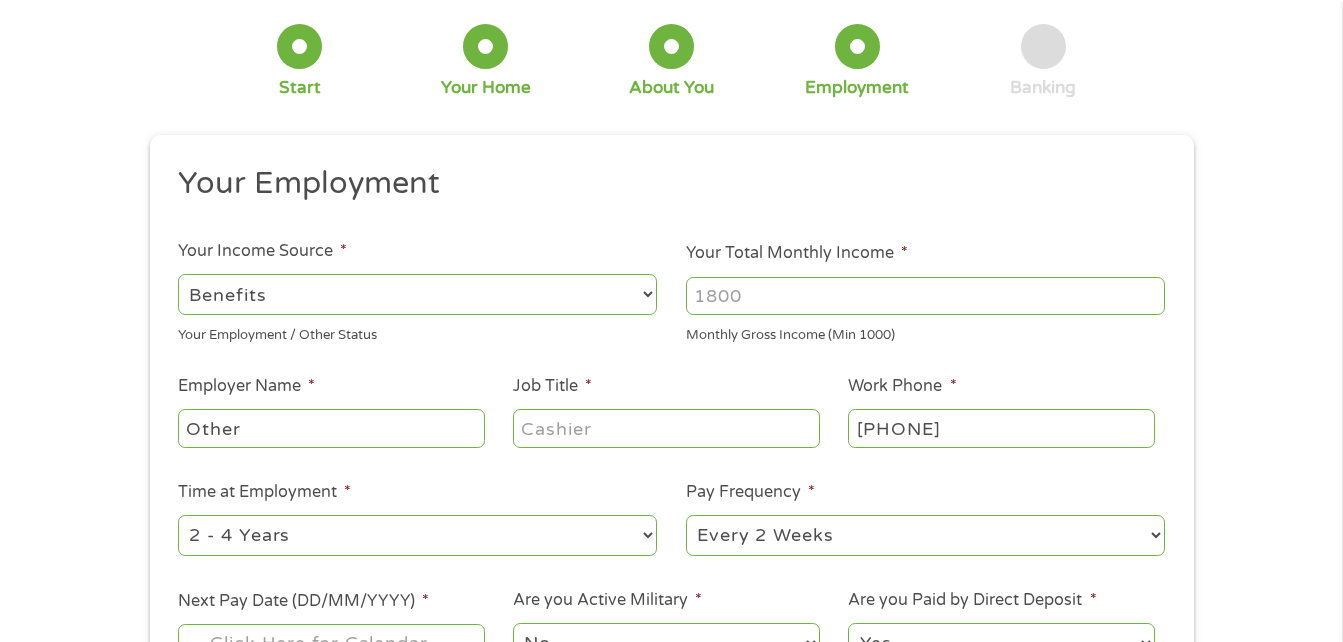 click on "--- Choose one --- Employment Self Employed Benefits" at bounding box center (417, 294) 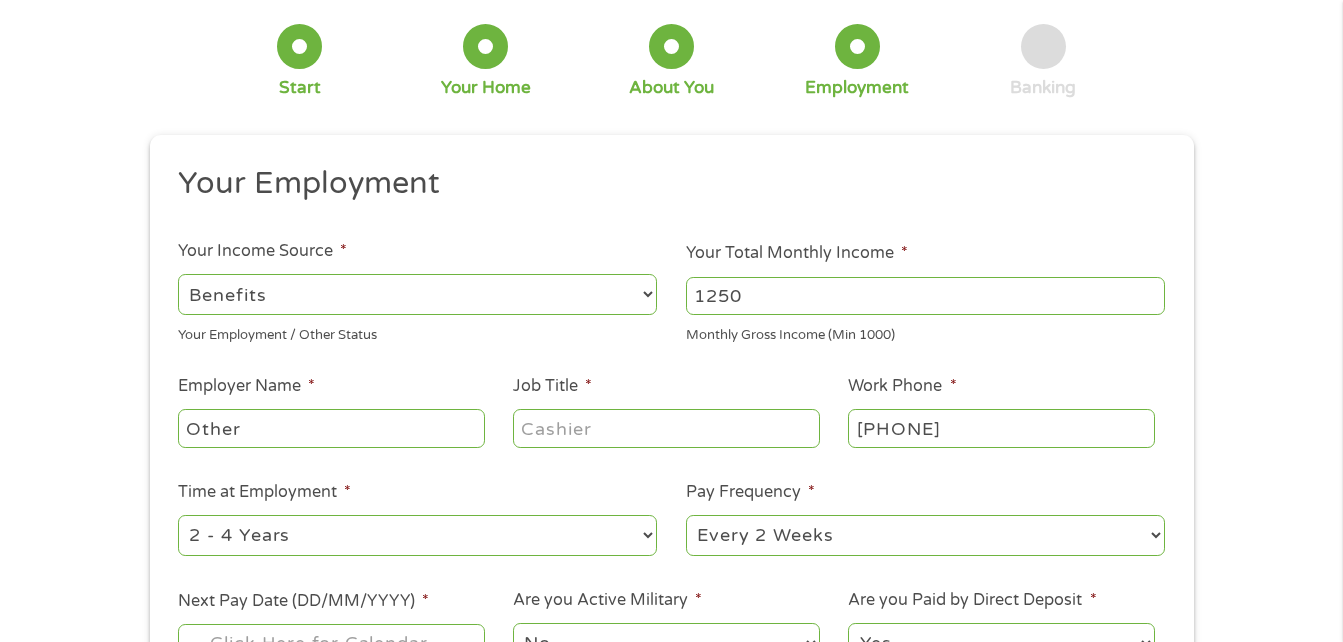 type on "1250" 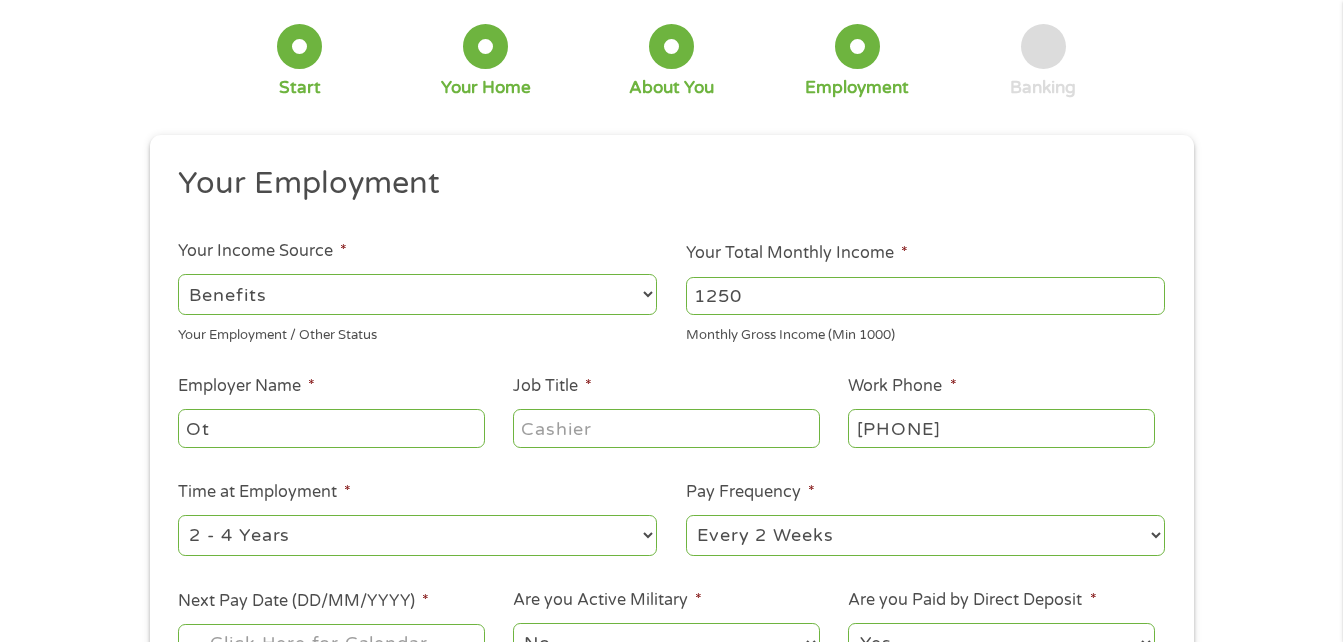 type on "O" 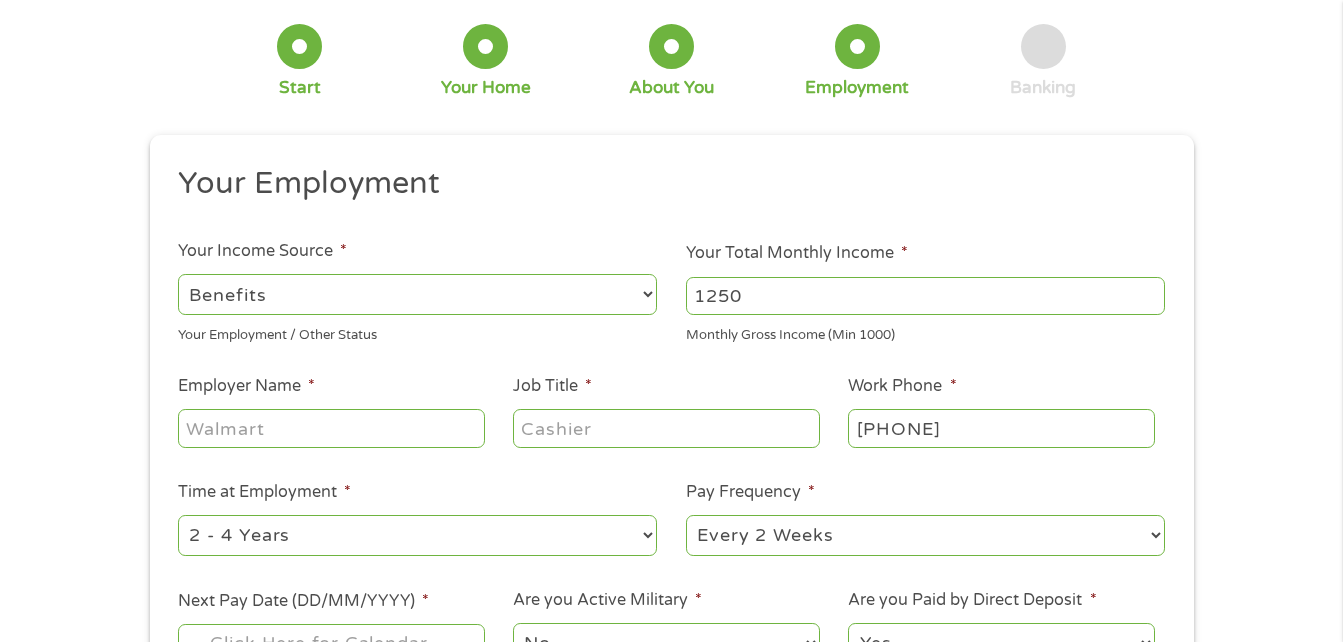 click on "Employer Name *" at bounding box center [331, 428] 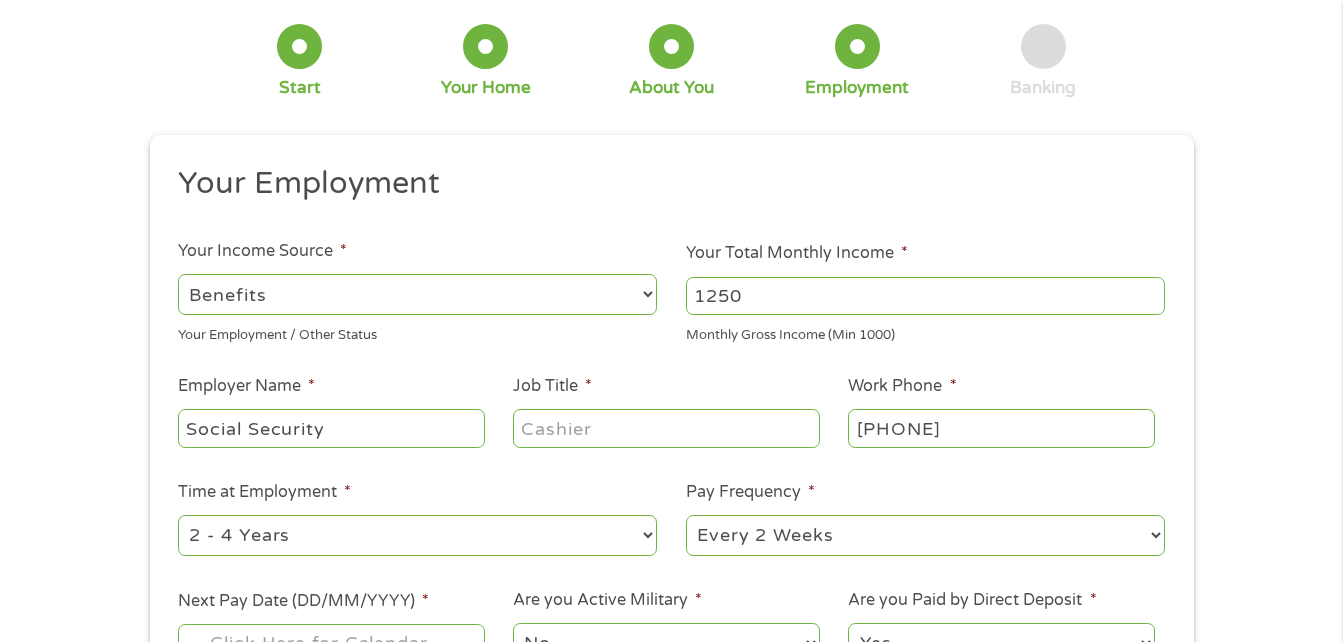type on "Social Security" 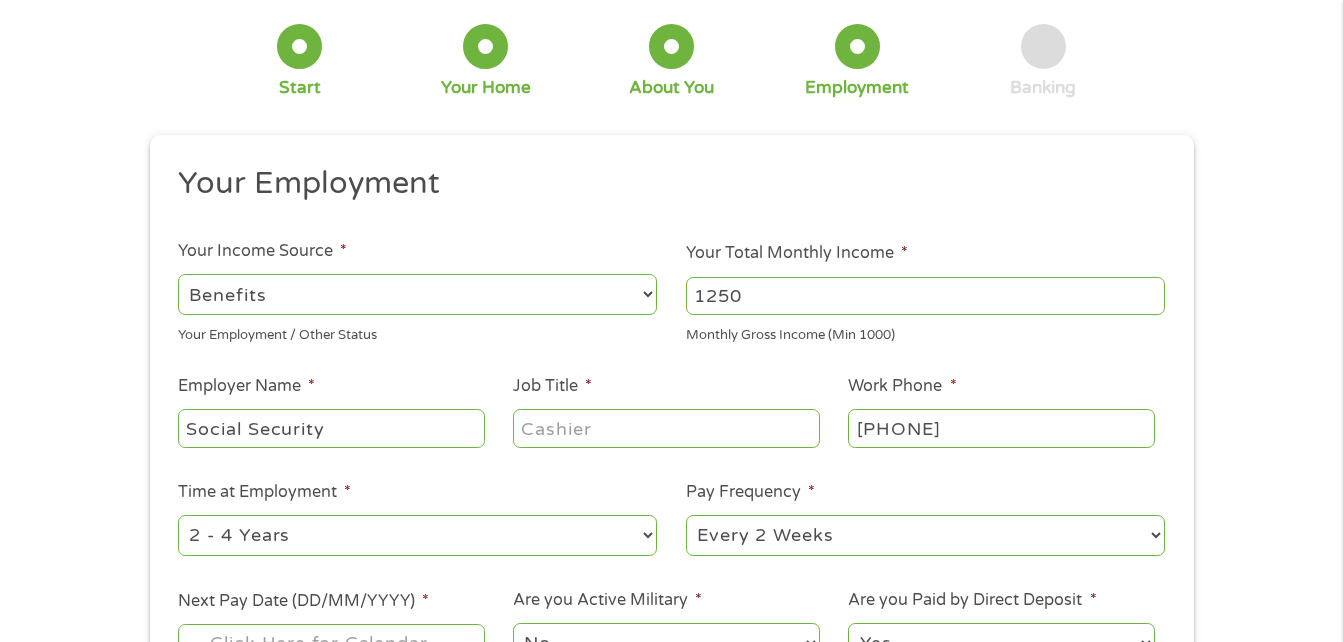 click on "--- Choose one --- 1 Year or less 1 - 2 Years 2 - 4 Years Over 4 Years" at bounding box center (417, 535) 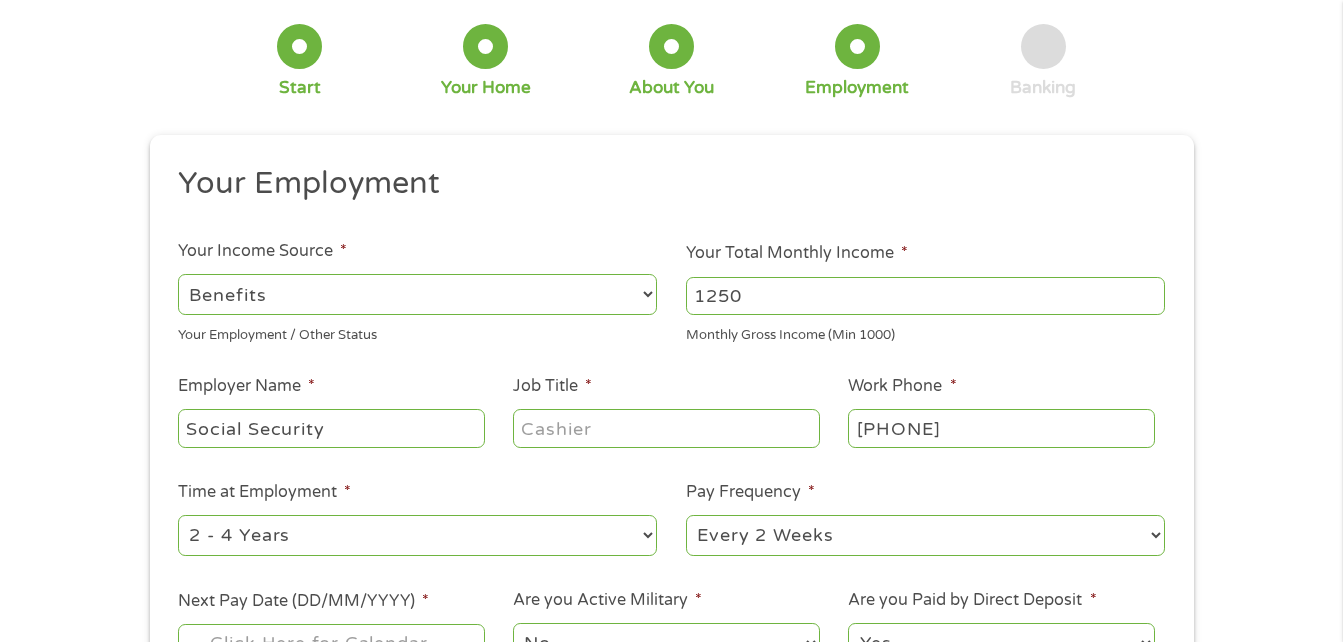 select on "[MONTHS]" 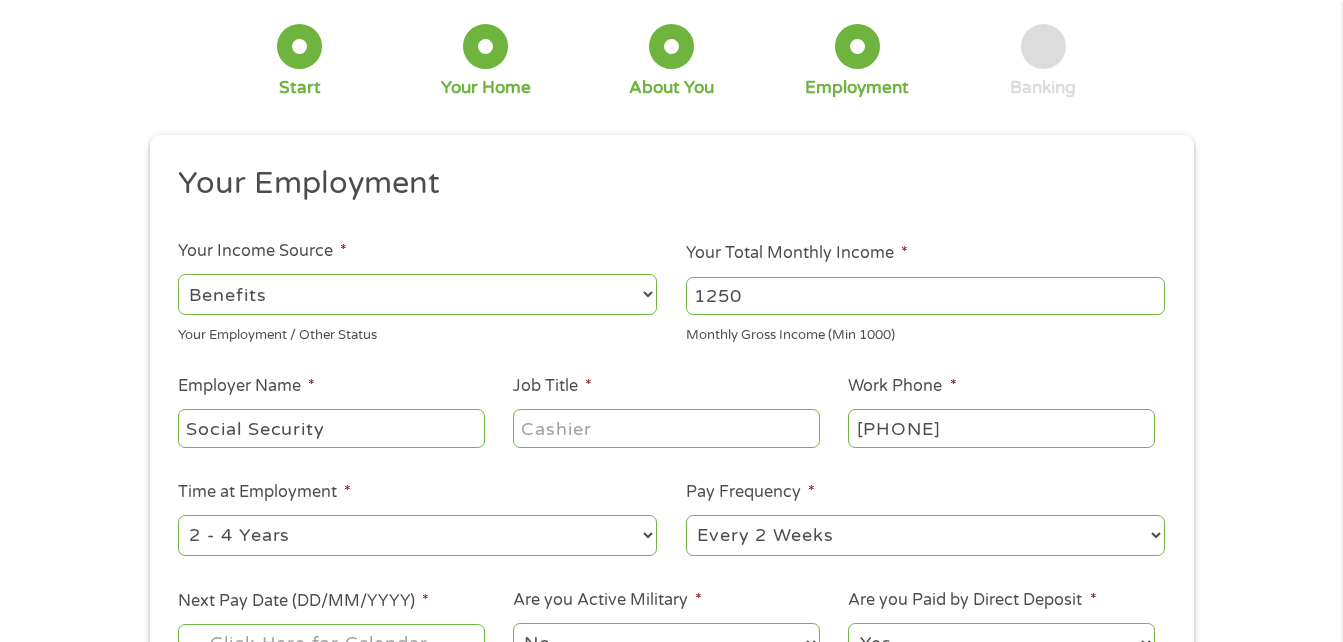 click on "--- Choose one --- 1 Year or less 1 - 2 Years 2 - 4 Years Over 4 Years" at bounding box center (417, 535) 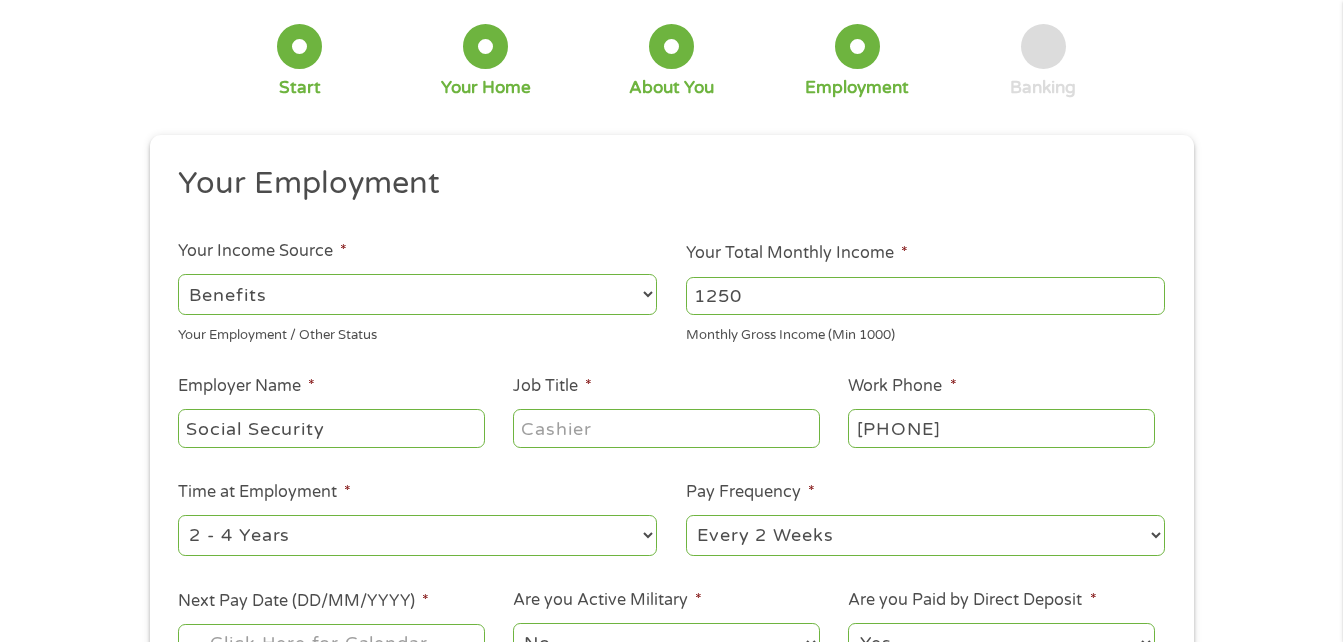 click on "--- Choose one --- Every 2 Weeks Every Week Monthly Semi-Monthly" at bounding box center [925, 535] 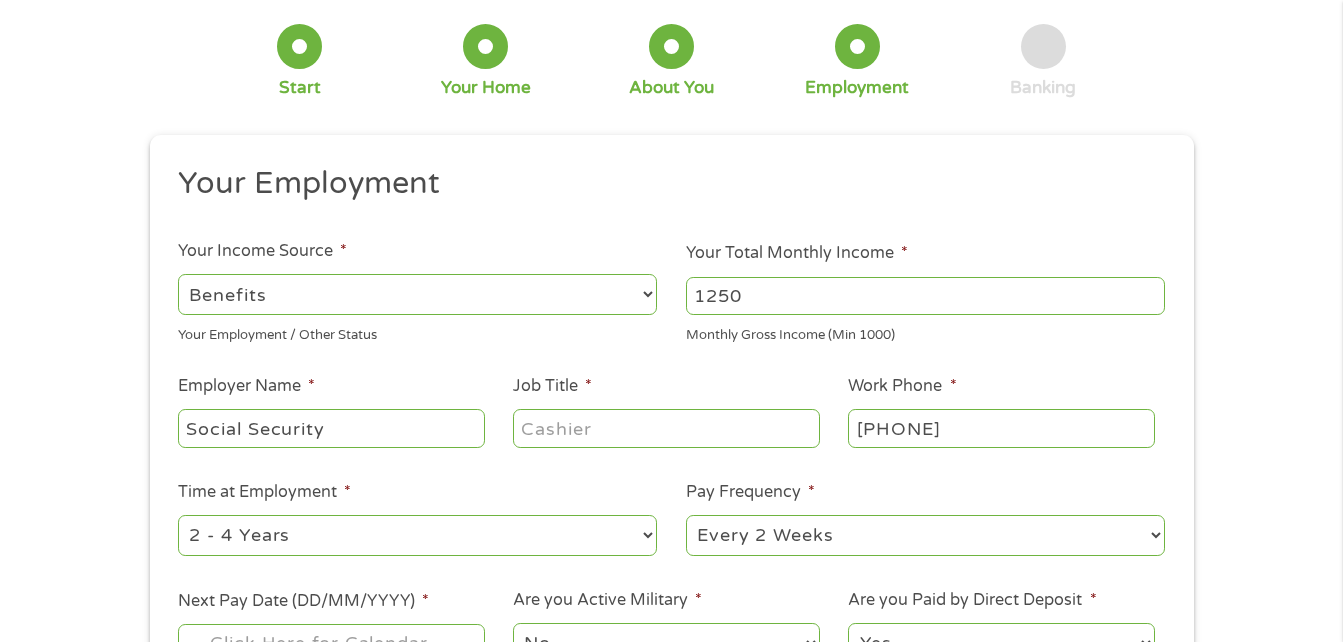 select on "monthly" 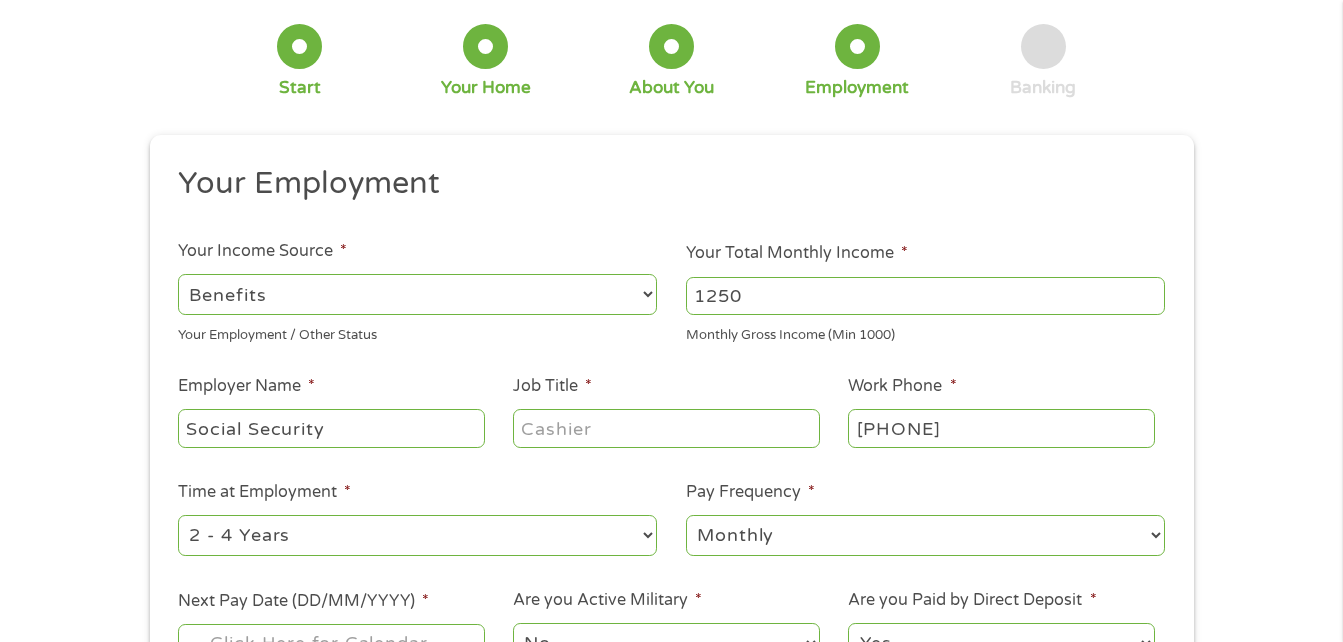 click on "--- Choose one --- Every 2 Weeks Every Week Monthly Semi-Monthly" at bounding box center (925, 535) 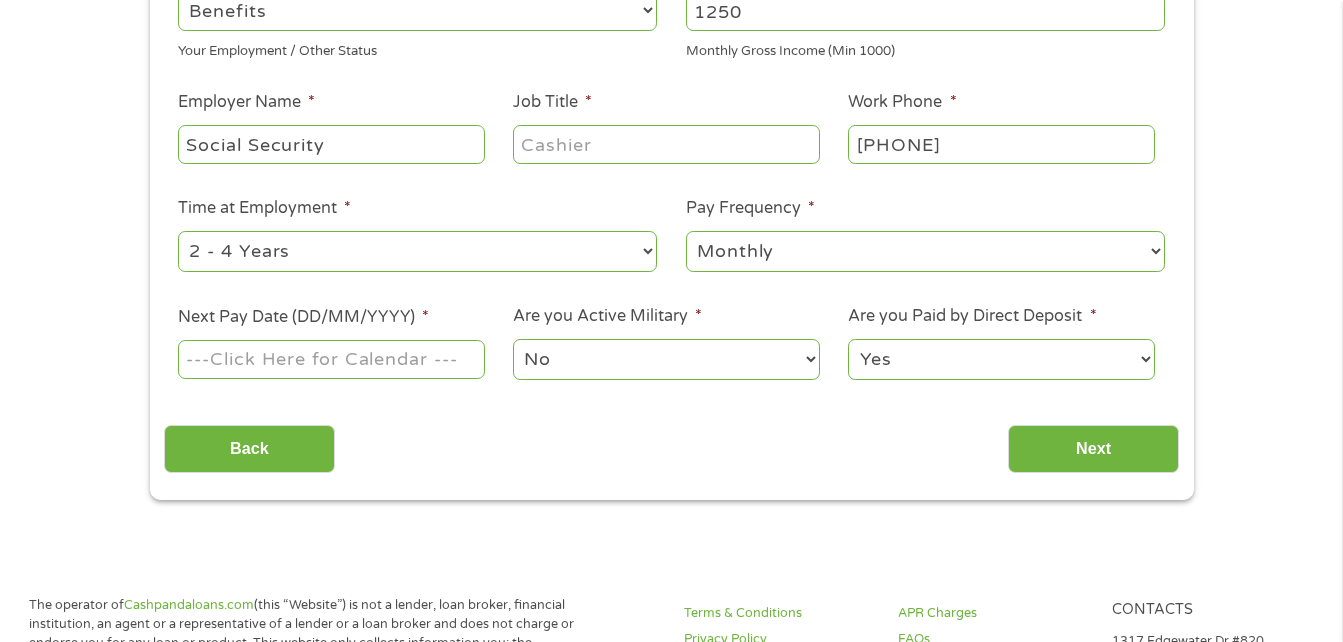 scroll, scrollTop: 400, scrollLeft: 0, axis: vertical 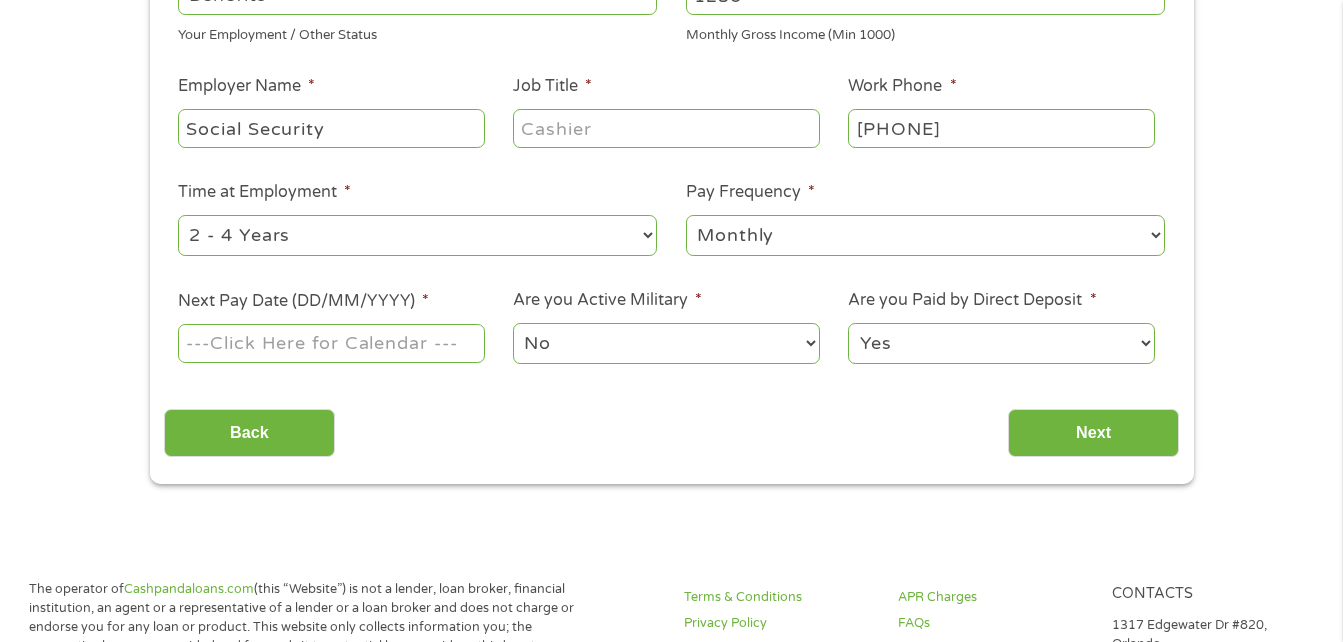 click on "Next Pay Date (DD/MM/YYYY) *" at bounding box center (331, 343) 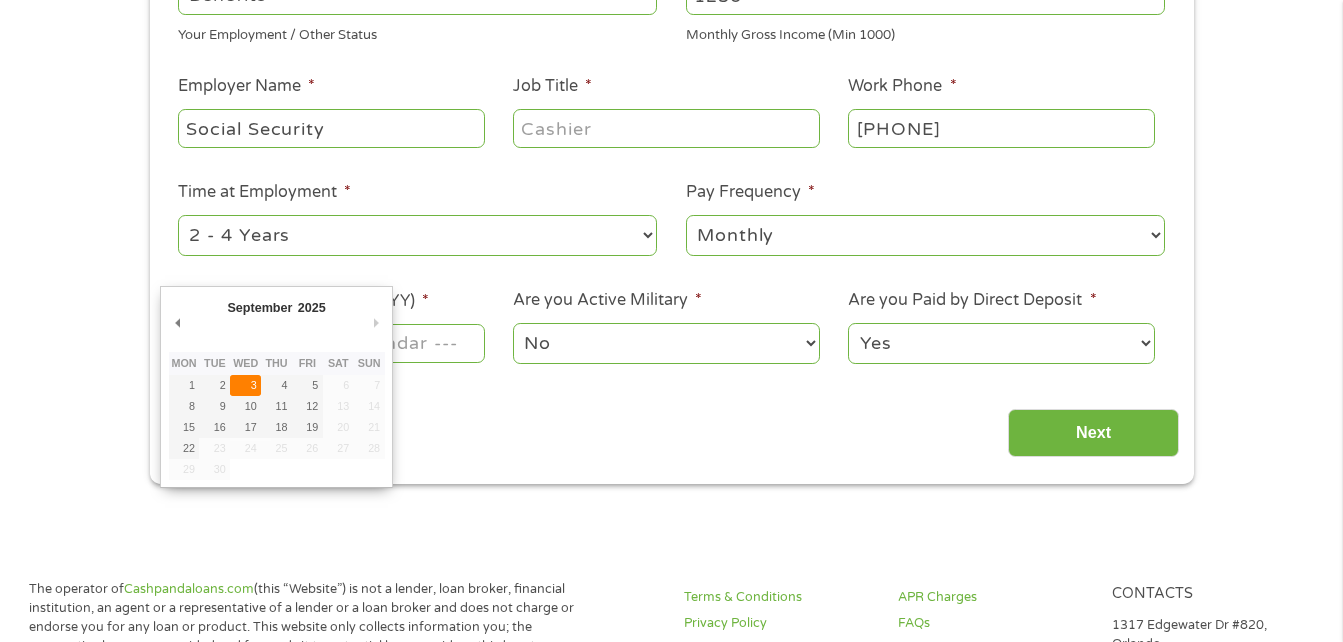 type on "03/09/2025" 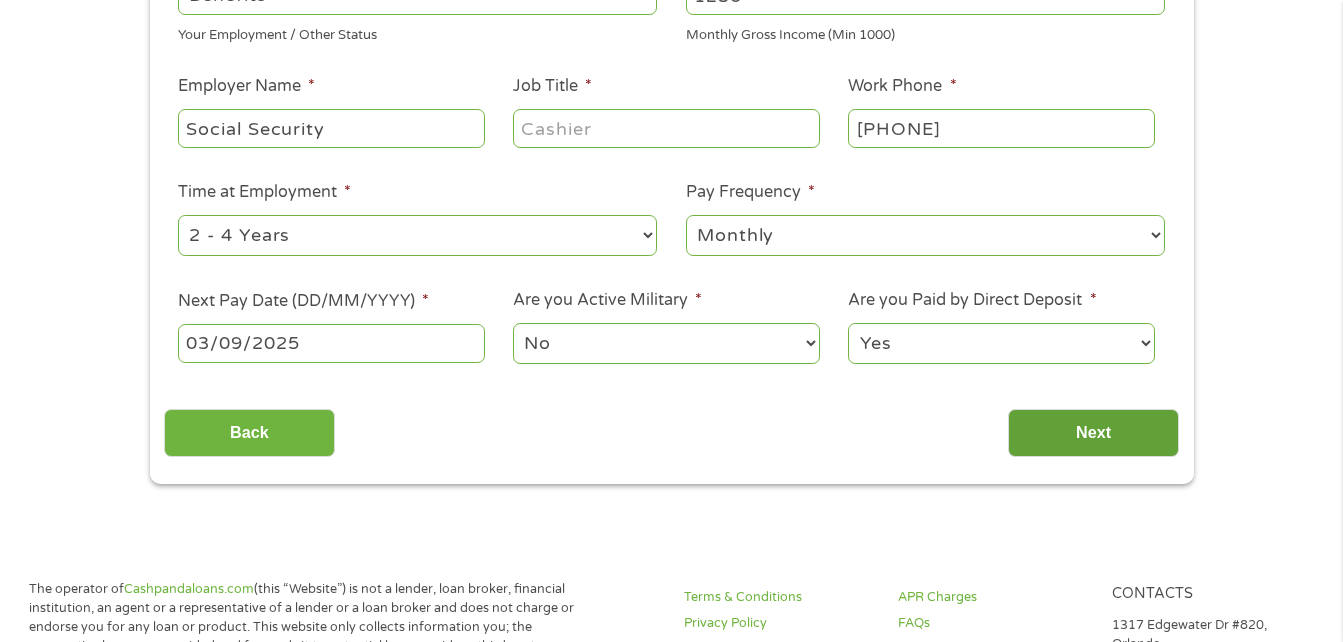 click on "Next" at bounding box center [1093, 433] 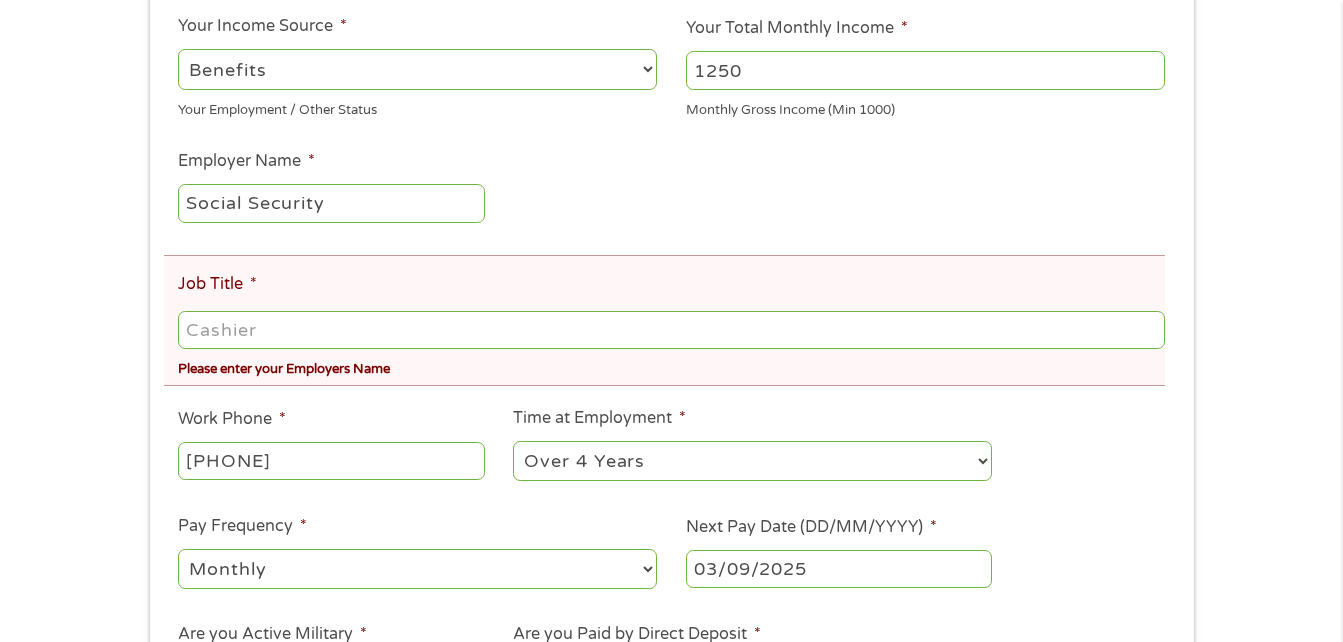 scroll, scrollTop: 18, scrollLeft: 0, axis: vertical 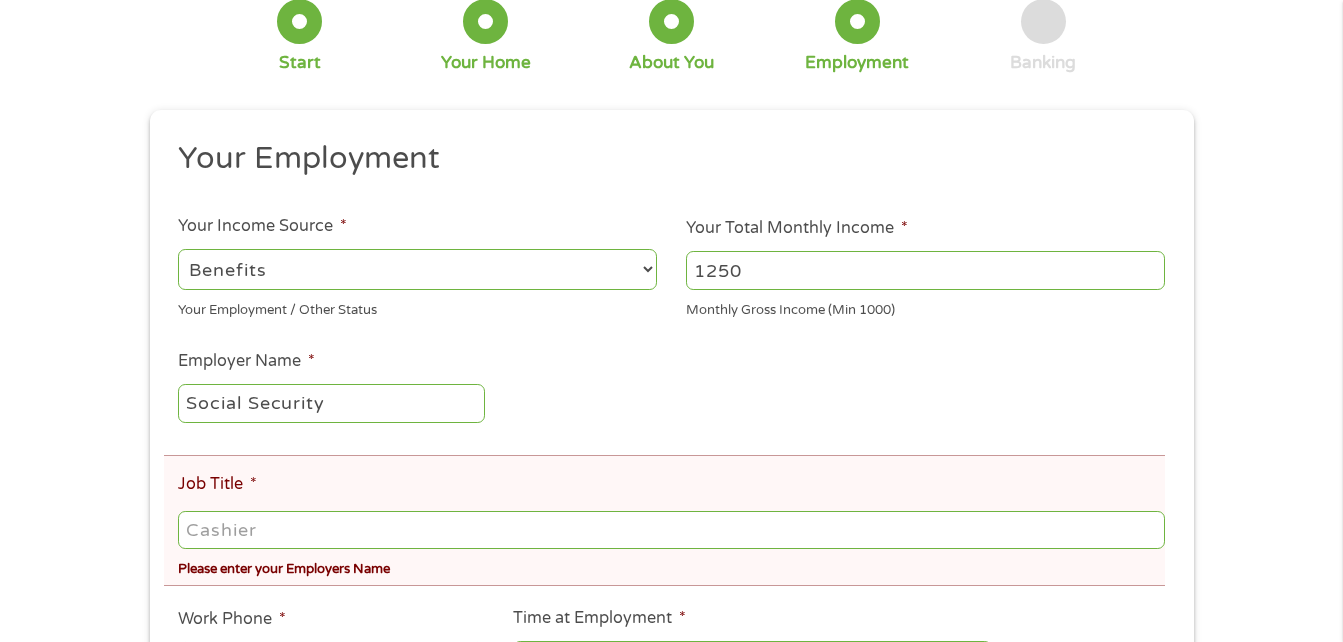 click on "Job Title *" at bounding box center [671, 530] 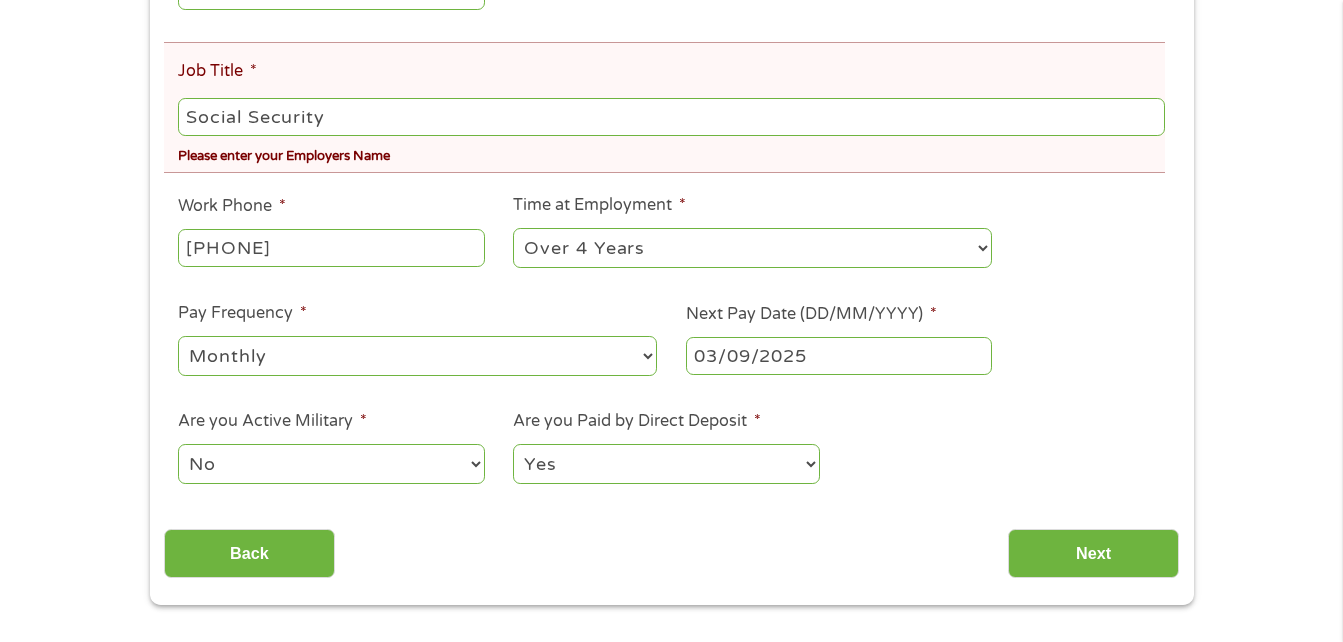 scroll, scrollTop: 700, scrollLeft: 0, axis: vertical 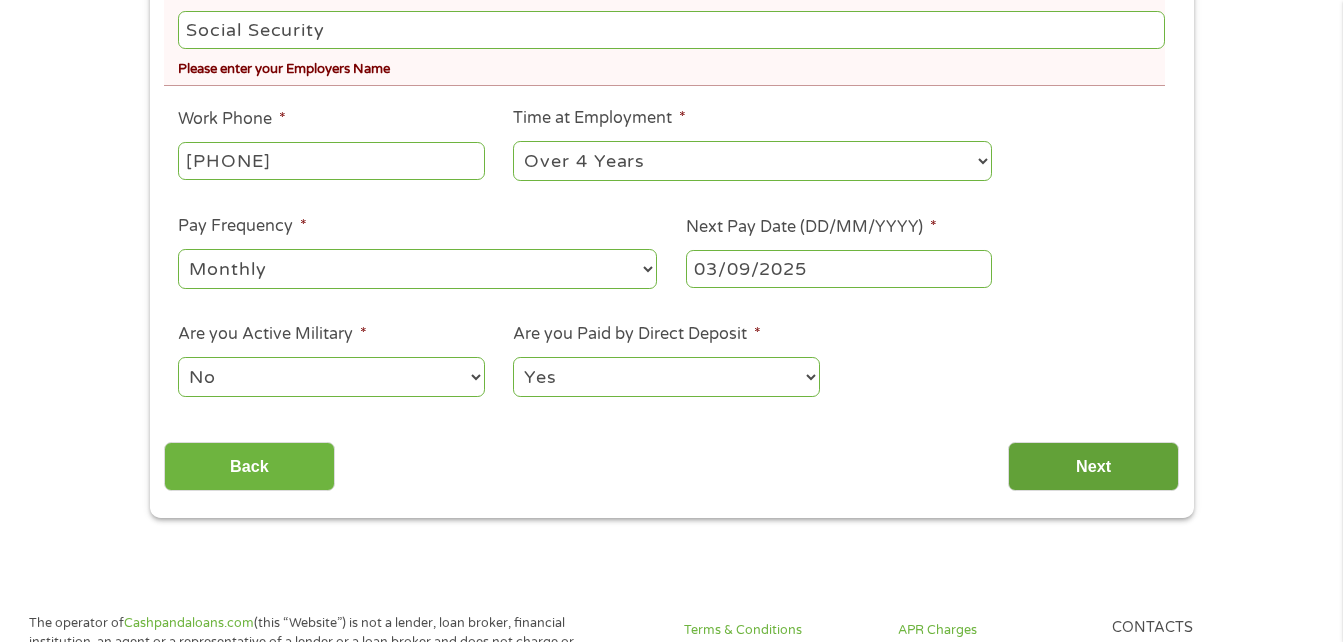 type on "Social Security" 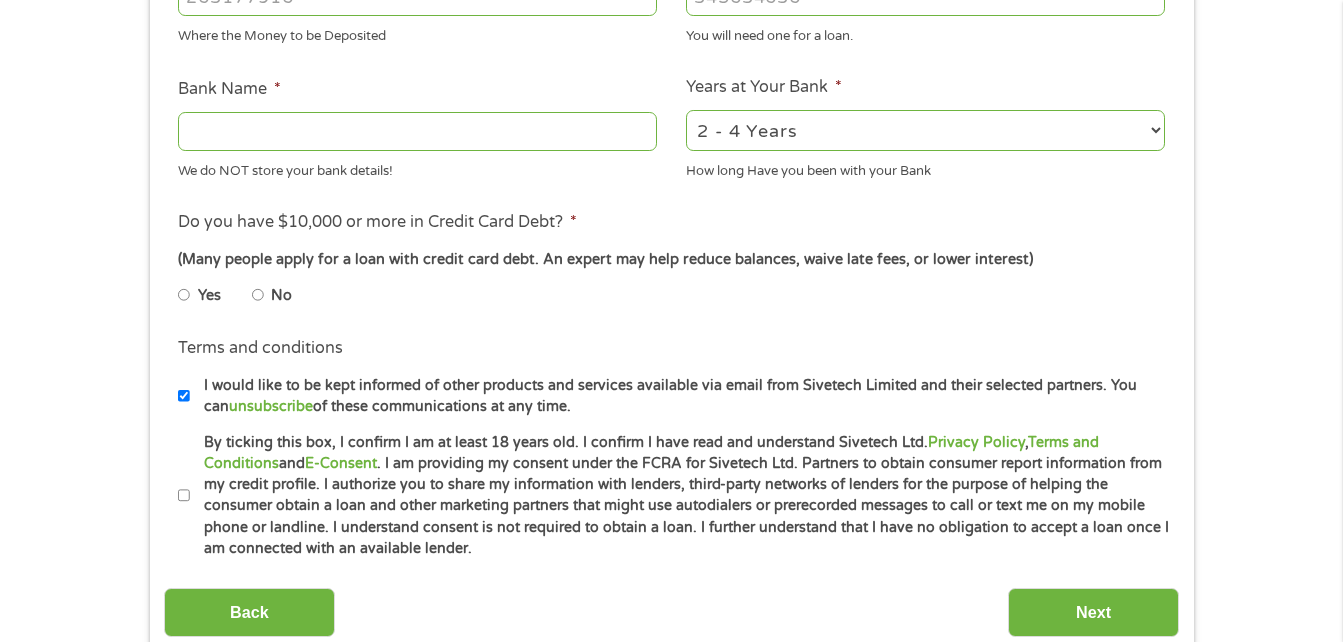 scroll, scrollTop: 321, scrollLeft: 0, axis: vertical 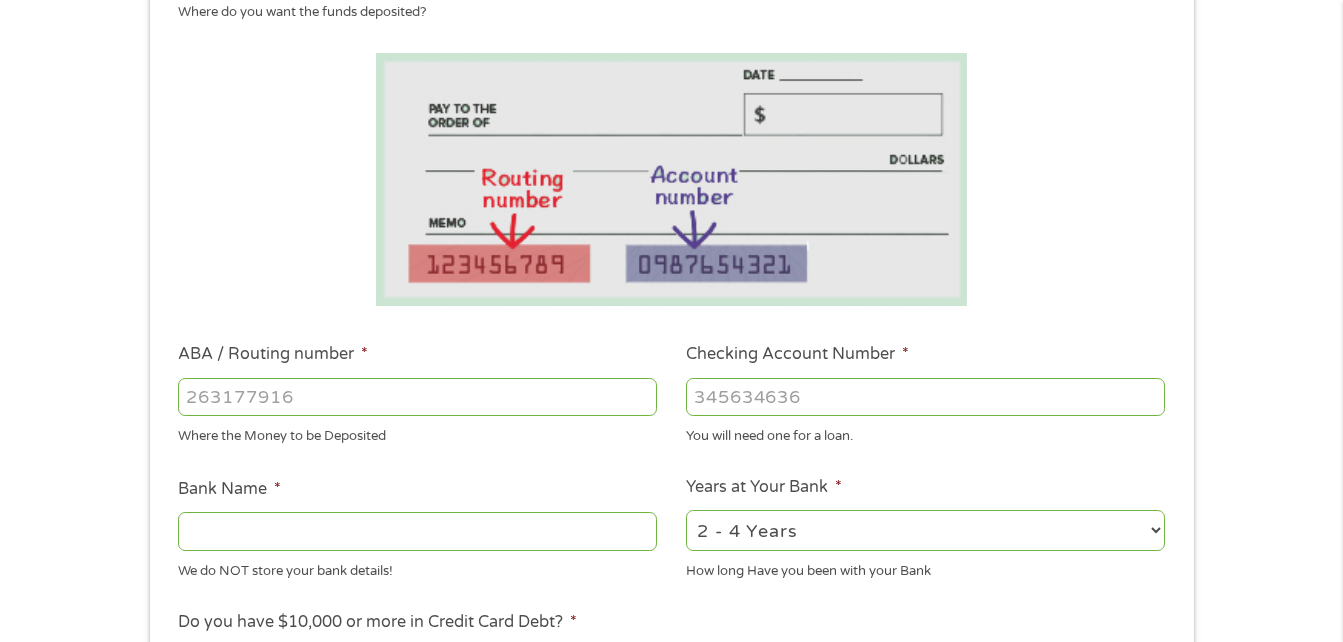 click on "ABA / Routing number *" at bounding box center (417, 397) 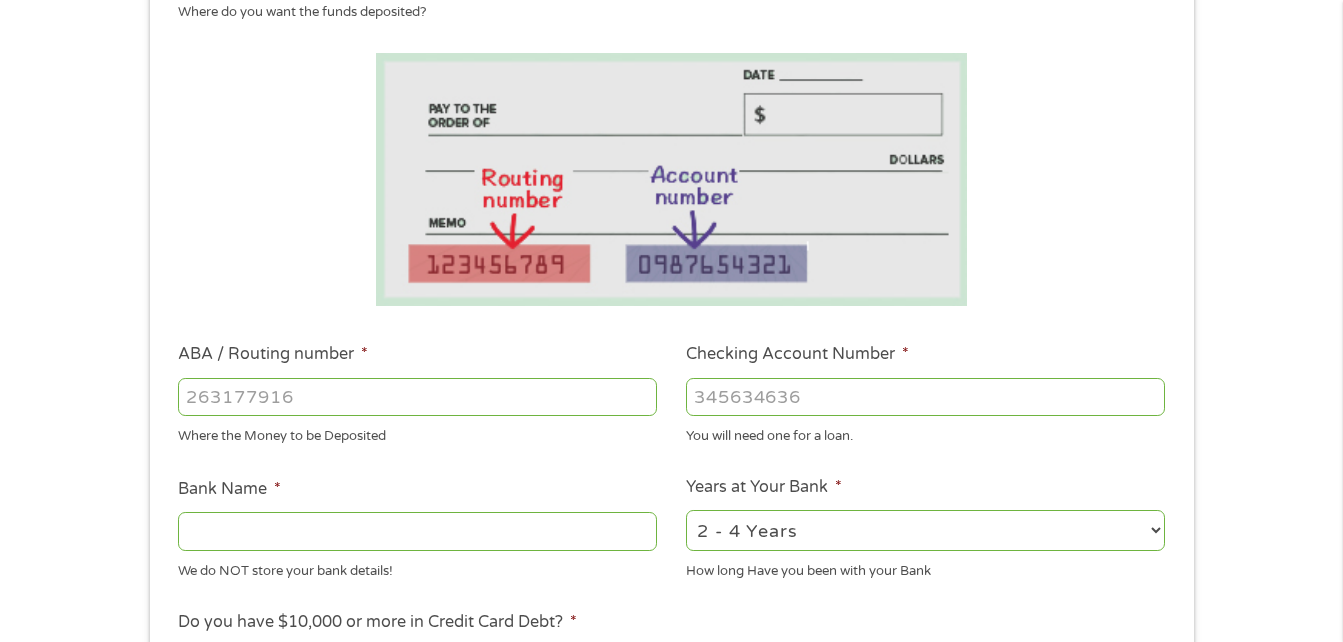 type on "[NUMBER]" 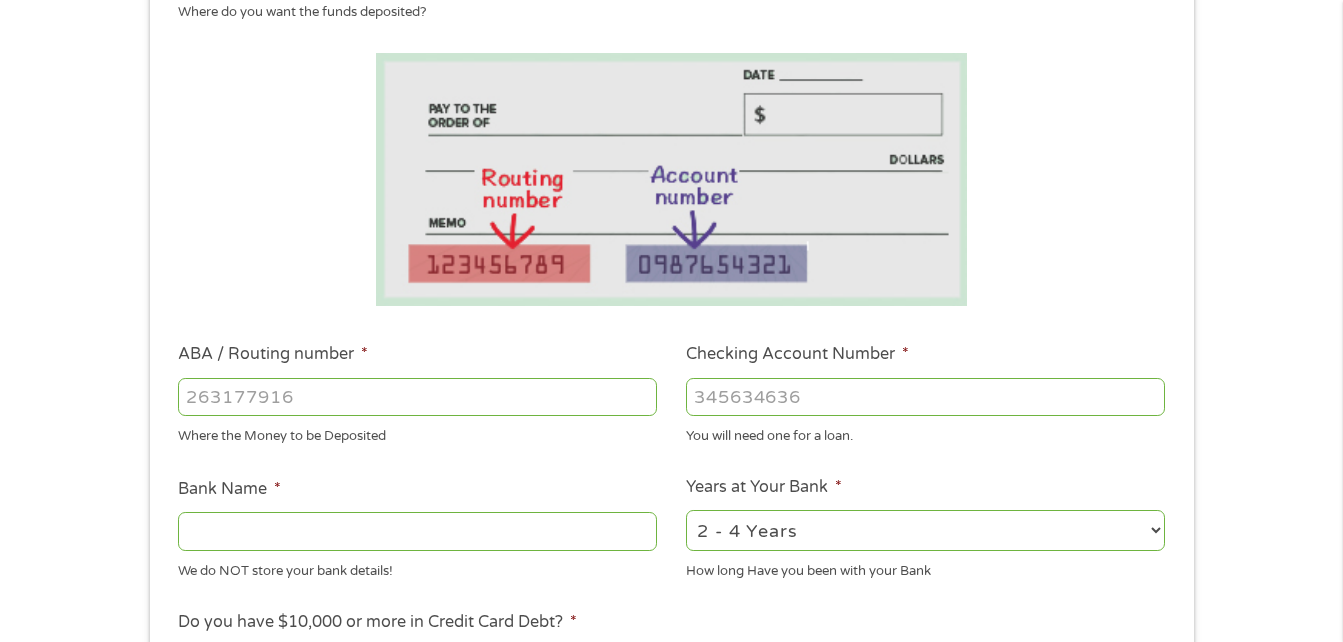 type on "[BRAND] BANK" 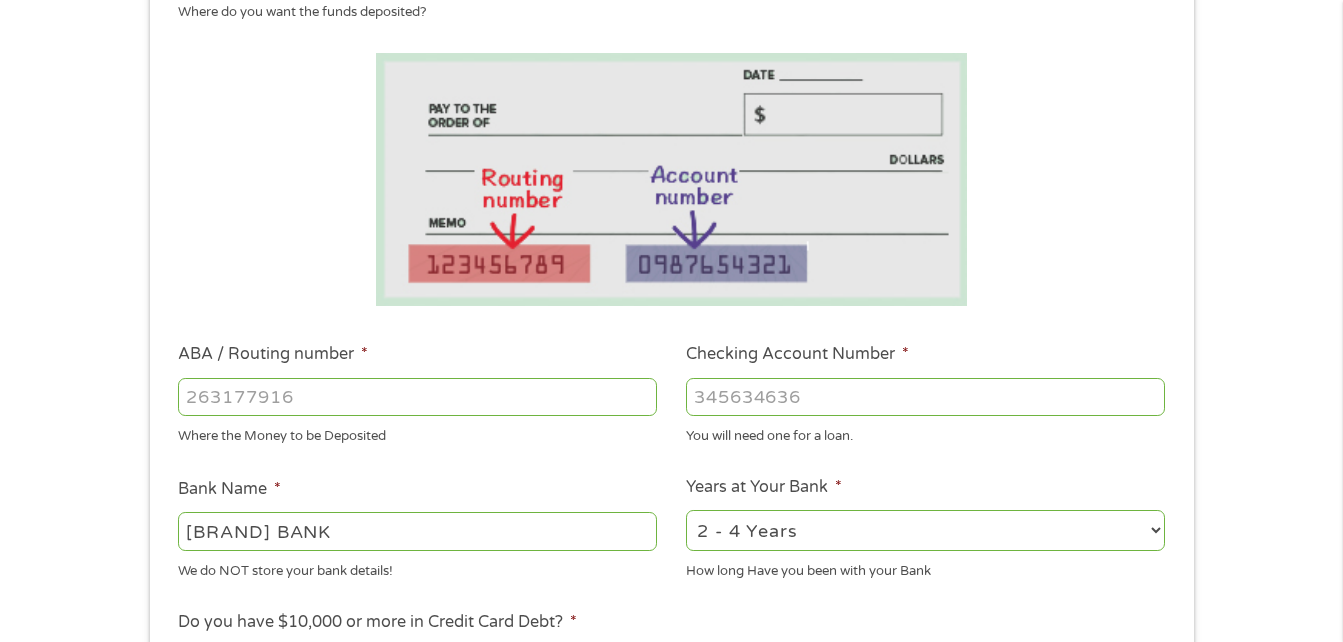 type on "[NUMBER]" 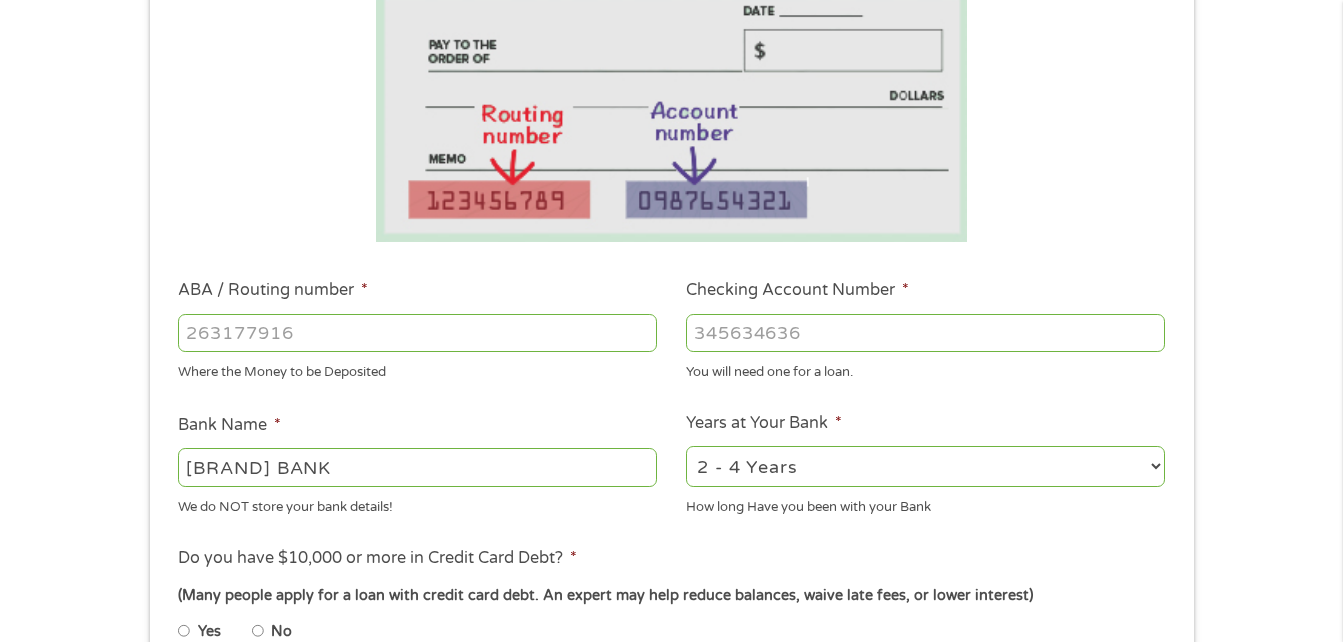 scroll, scrollTop: 400, scrollLeft: 0, axis: vertical 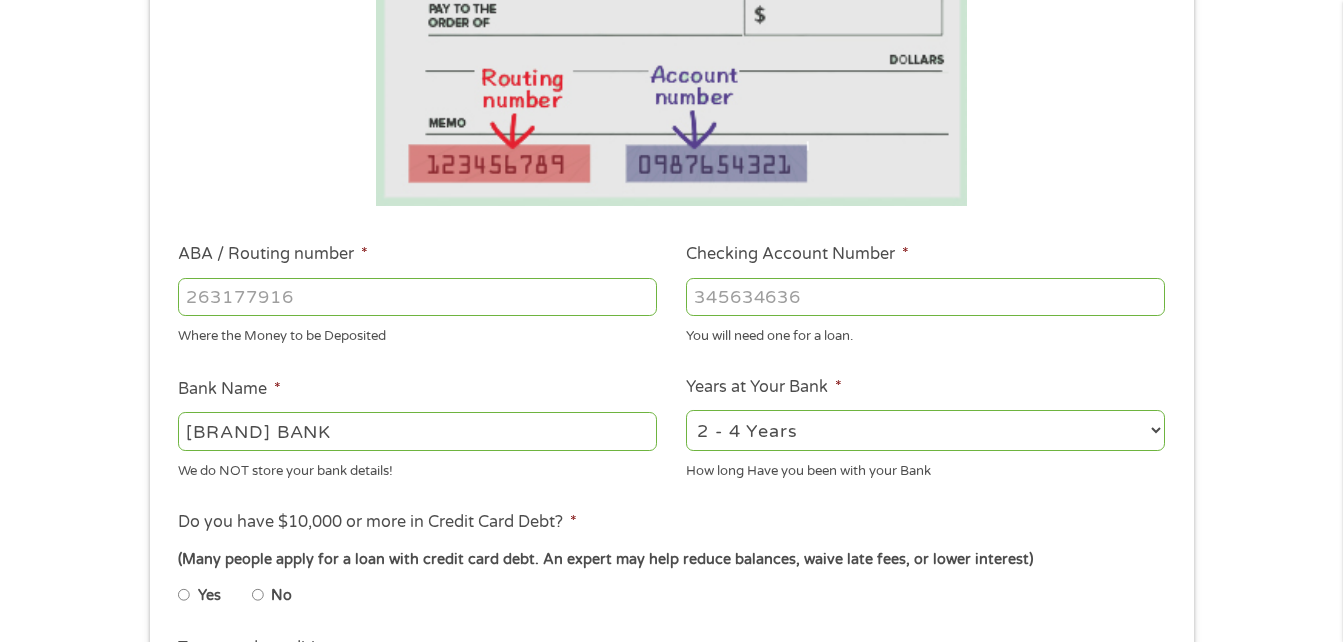 type on "[NUMBER]" 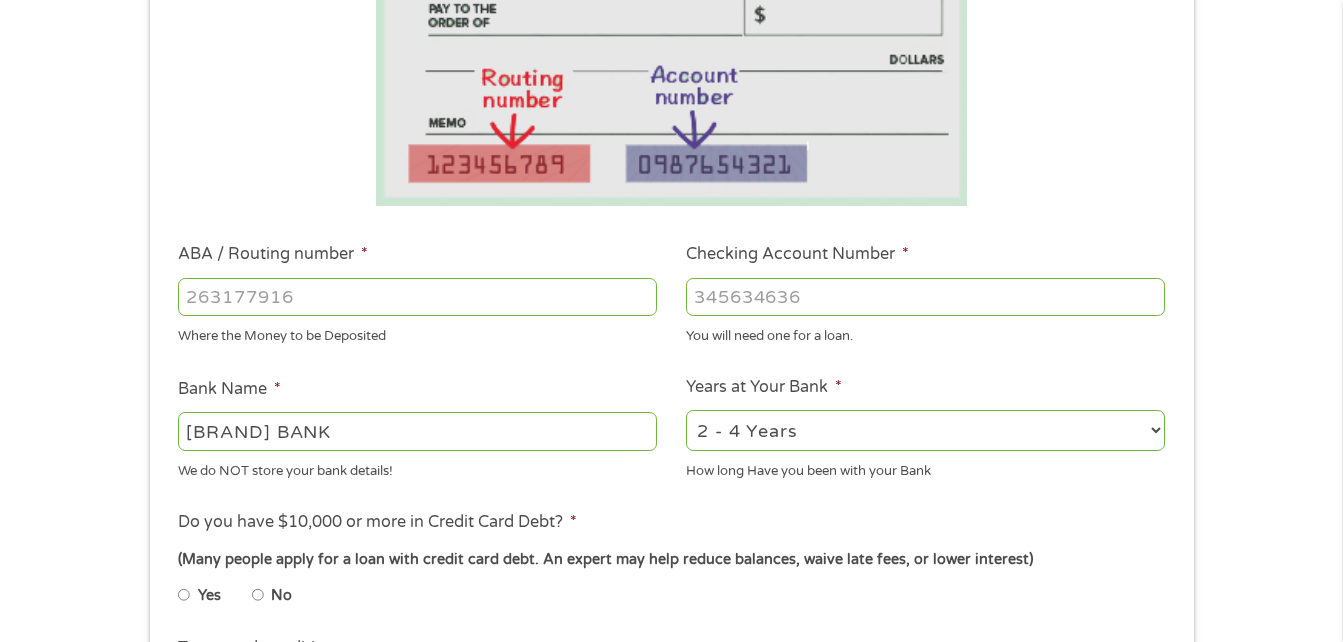 select on "[MONTHS]" 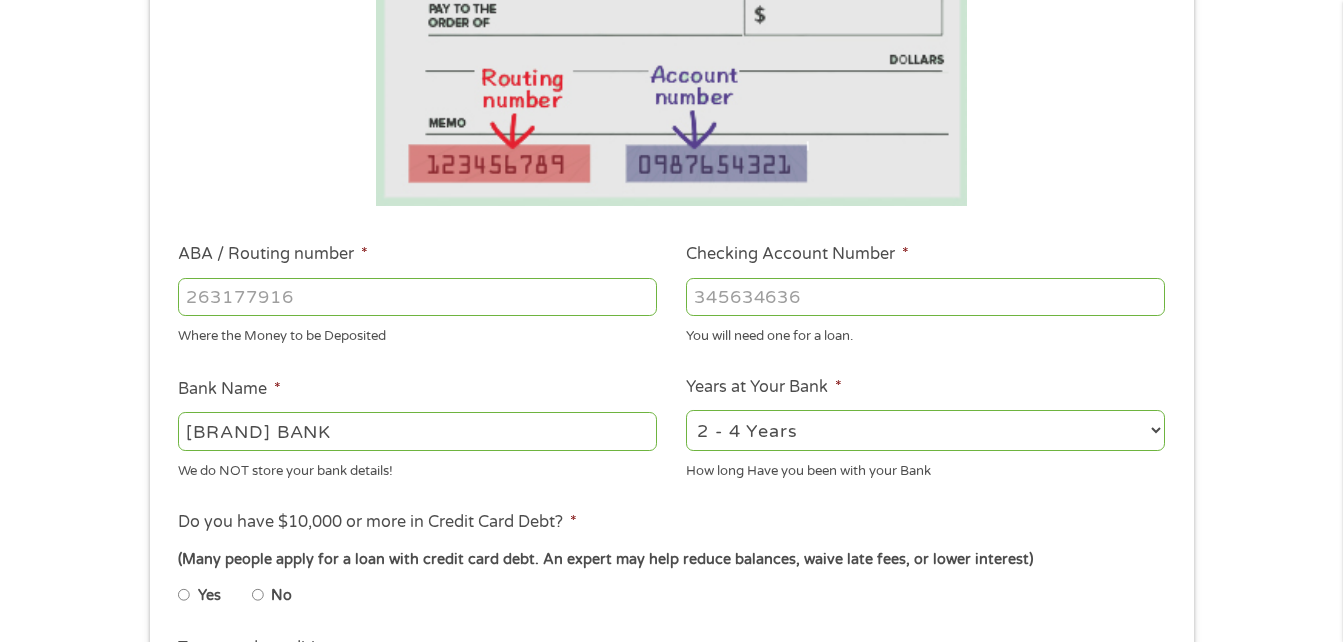 click on "[MONTHS] [MONTHS] [MONTHS] [MONTHS]" at bounding box center [925, 430] 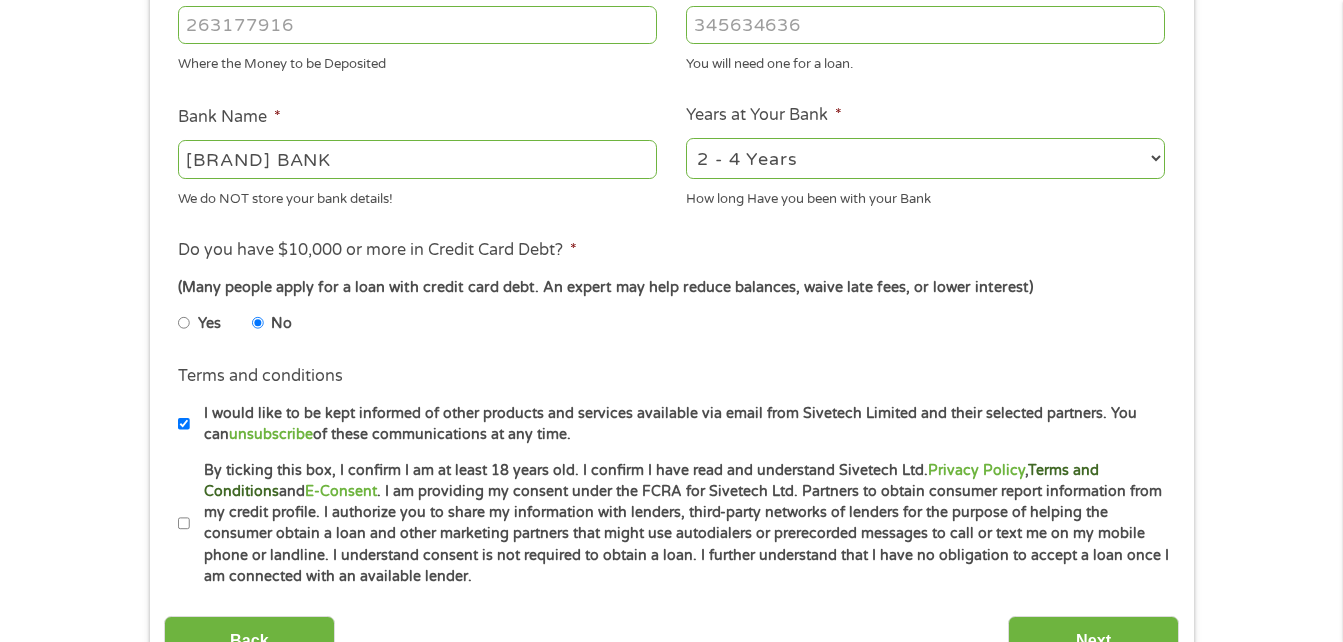 scroll, scrollTop: 700, scrollLeft: 0, axis: vertical 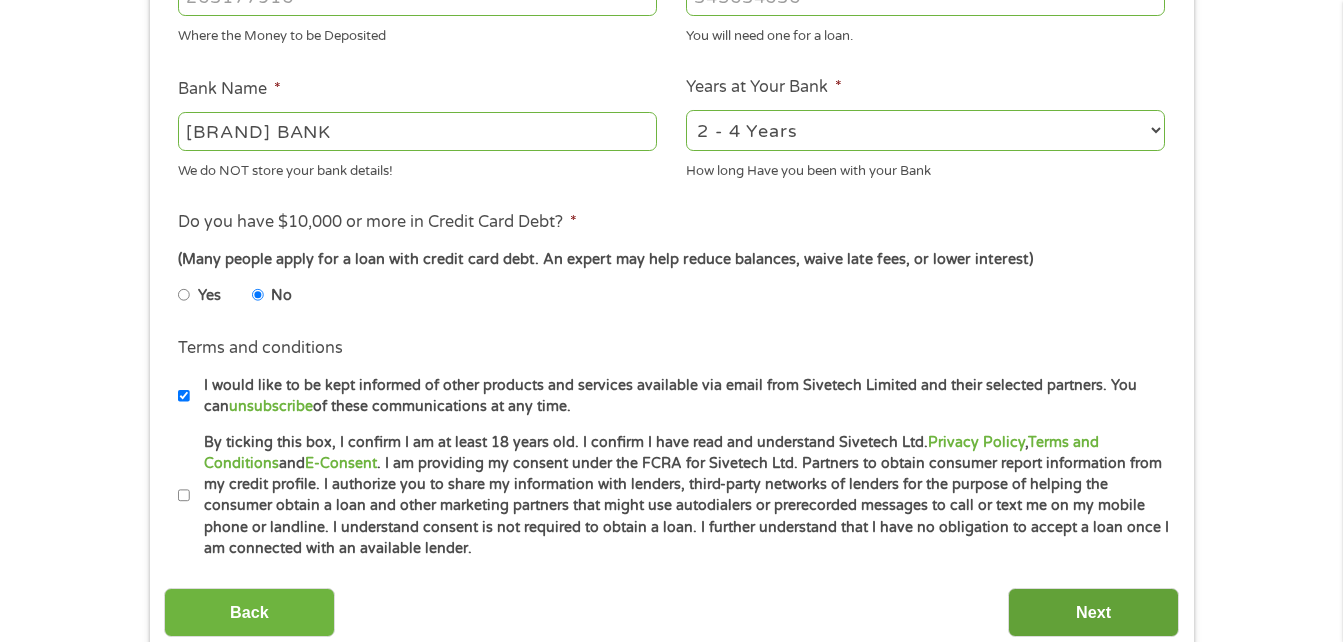 click on "Next" at bounding box center [1093, 612] 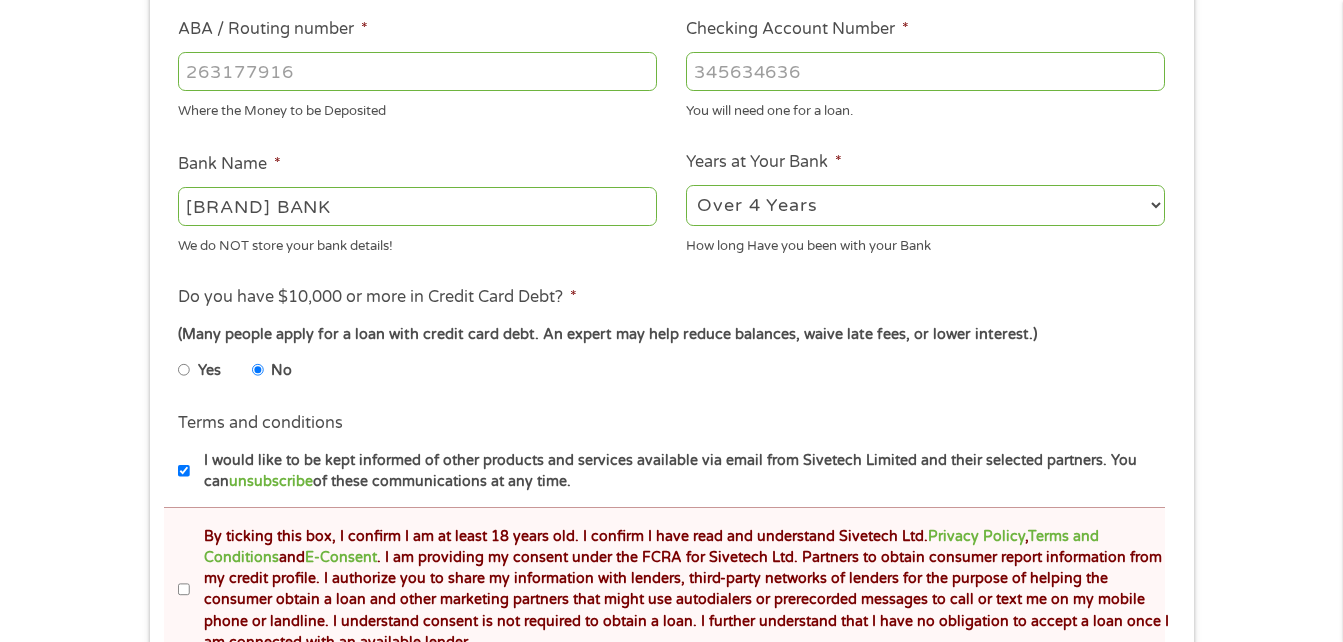 scroll, scrollTop: 348, scrollLeft: 0, axis: vertical 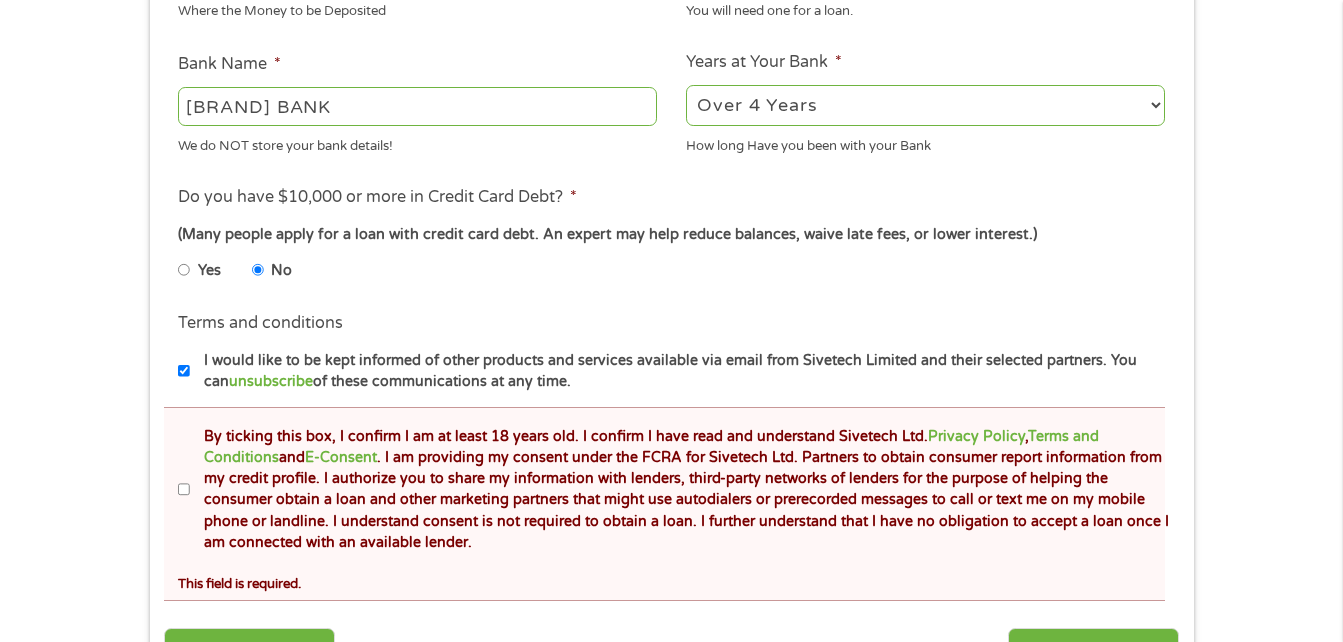 click on "By ticking this box, I confirm I am at least 18 years old. I confirm I have read and understand Sivetech Ltd.  Privacy Policy ,  Terms and Conditions  and  E-Consent . I am providing my consent under the FCRA for Sivetech Ltd. Partners to obtain consumer report information from my credit profile. I authorize you to share my information with lenders, third-party networks of lenders for the purpose of helping the consumer obtain a loan and other marketing partners that might use autodialers or prerecorded messages to call or text me on my mobile phone or landline. I understand consent is not required to obtain a loan. I further understand that I have no obligation to accept a loan once I am connected with an available lender." at bounding box center [184, 490] 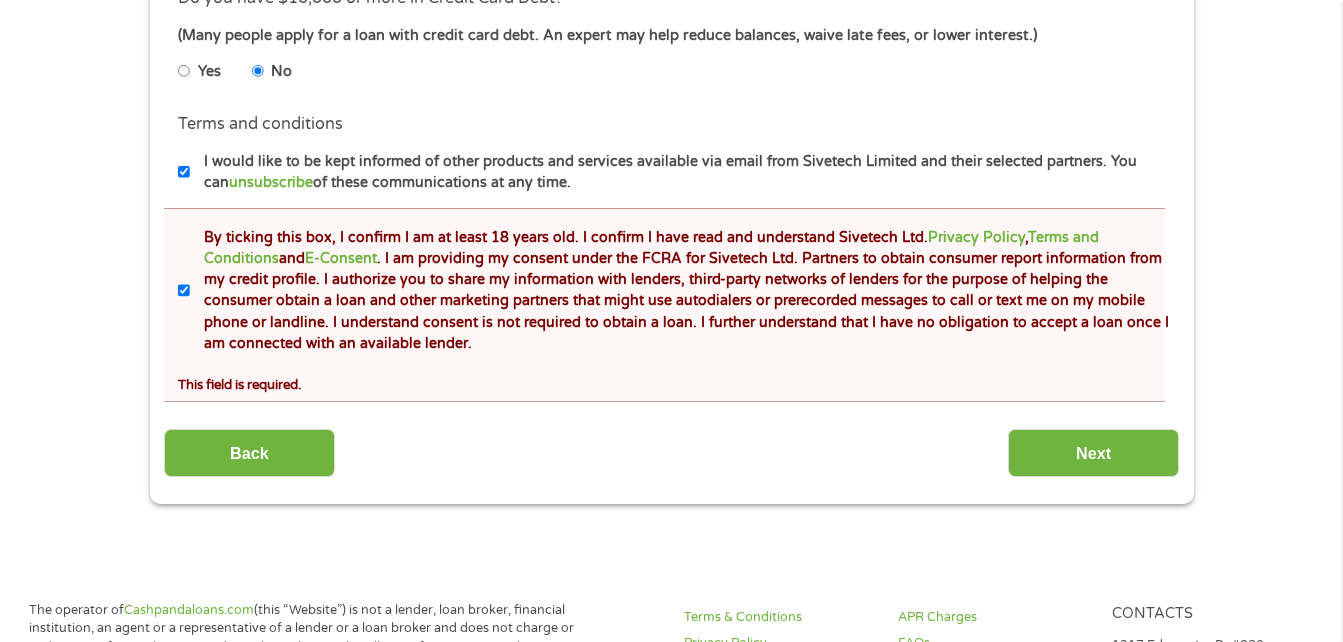 scroll, scrollTop: 1000, scrollLeft: 0, axis: vertical 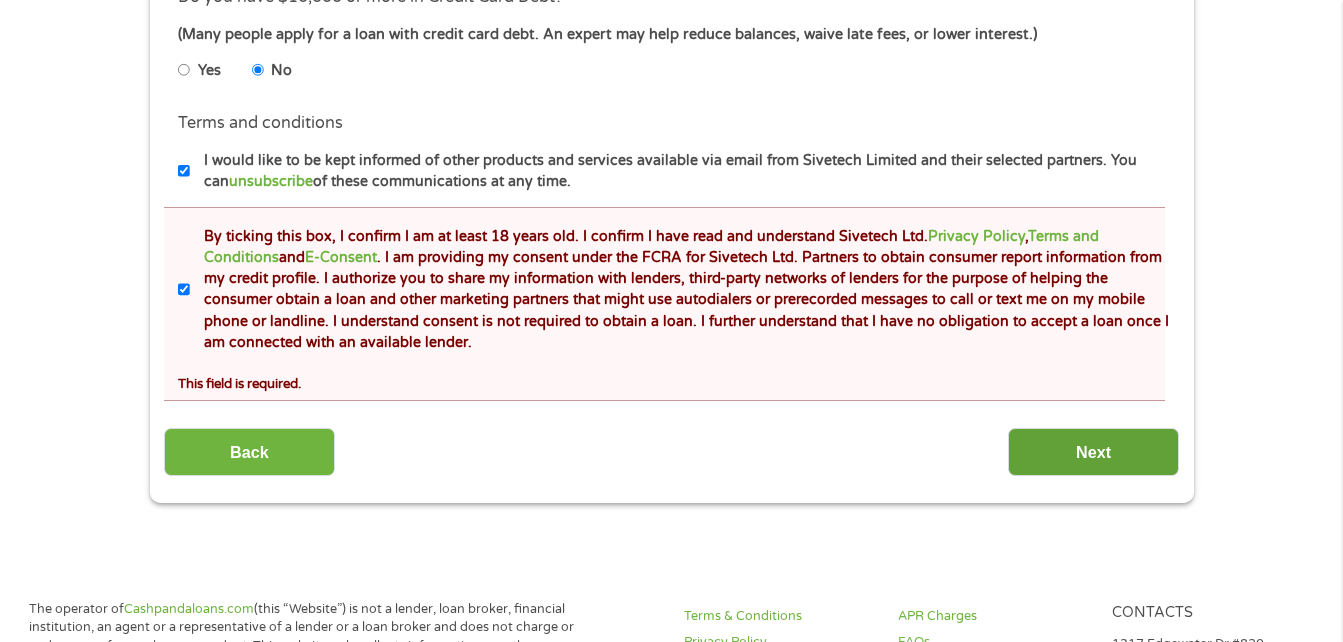 click on "Next" at bounding box center (1093, 452) 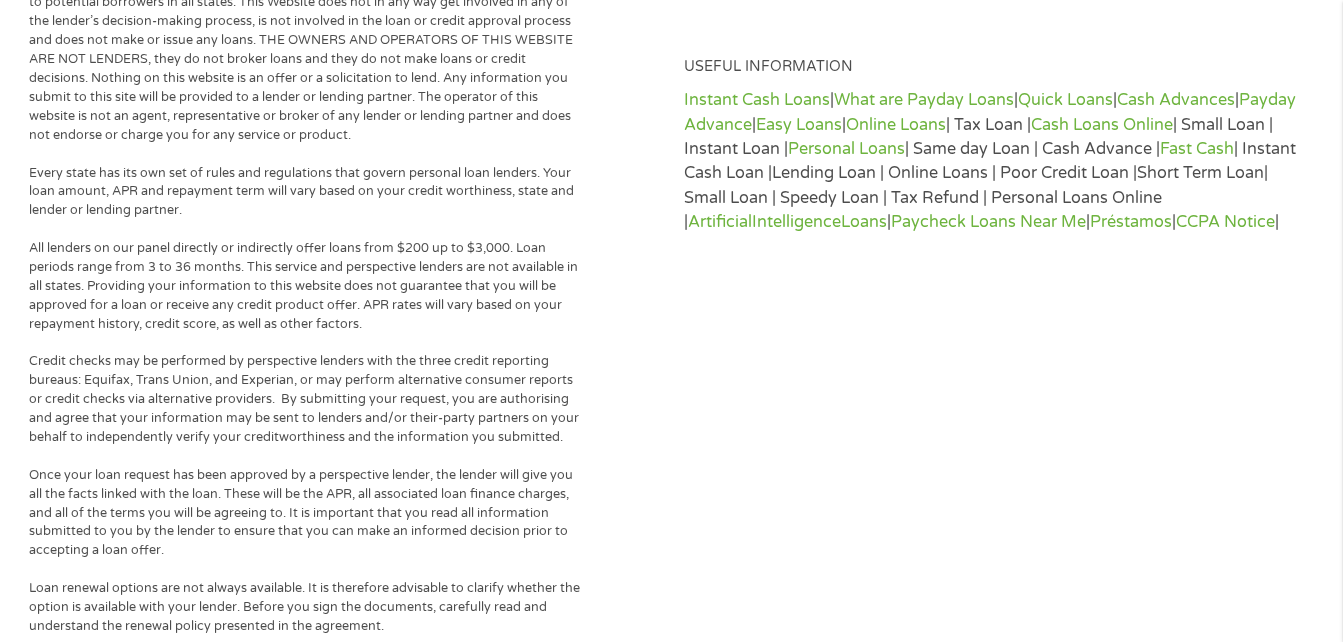 scroll, scrollTop: 700, scrollLeft: 0, axis: vertical 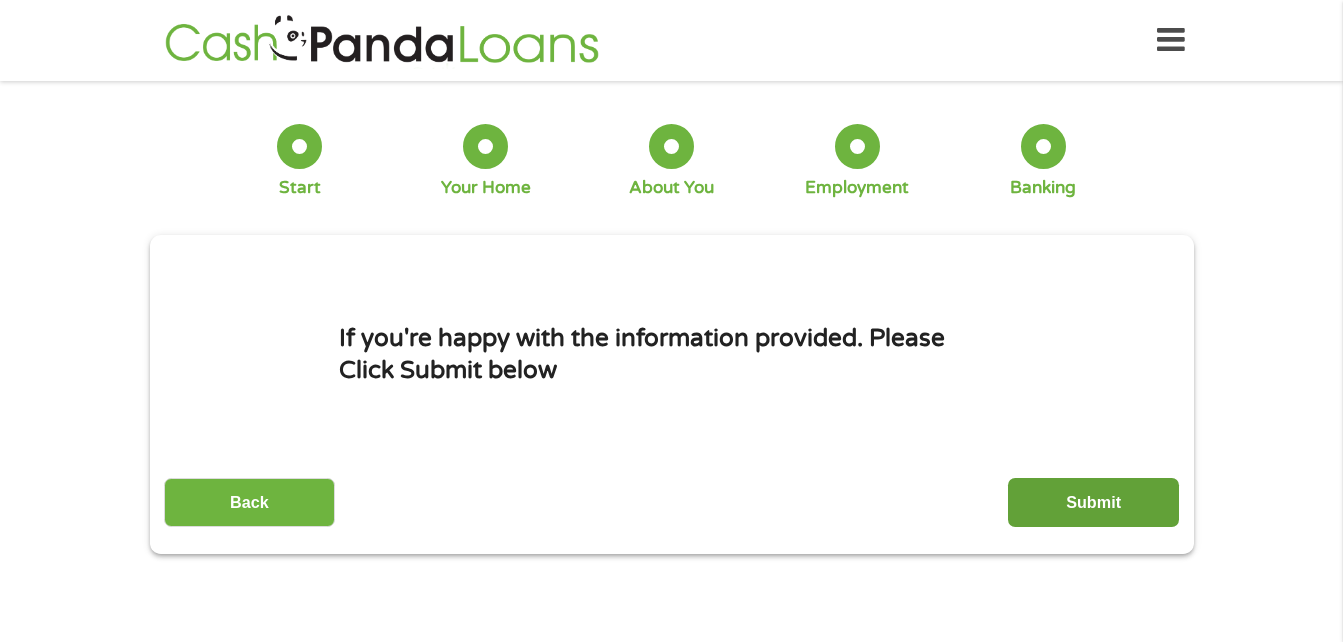 click on "Submit" at bounding box center (1093, 502) 